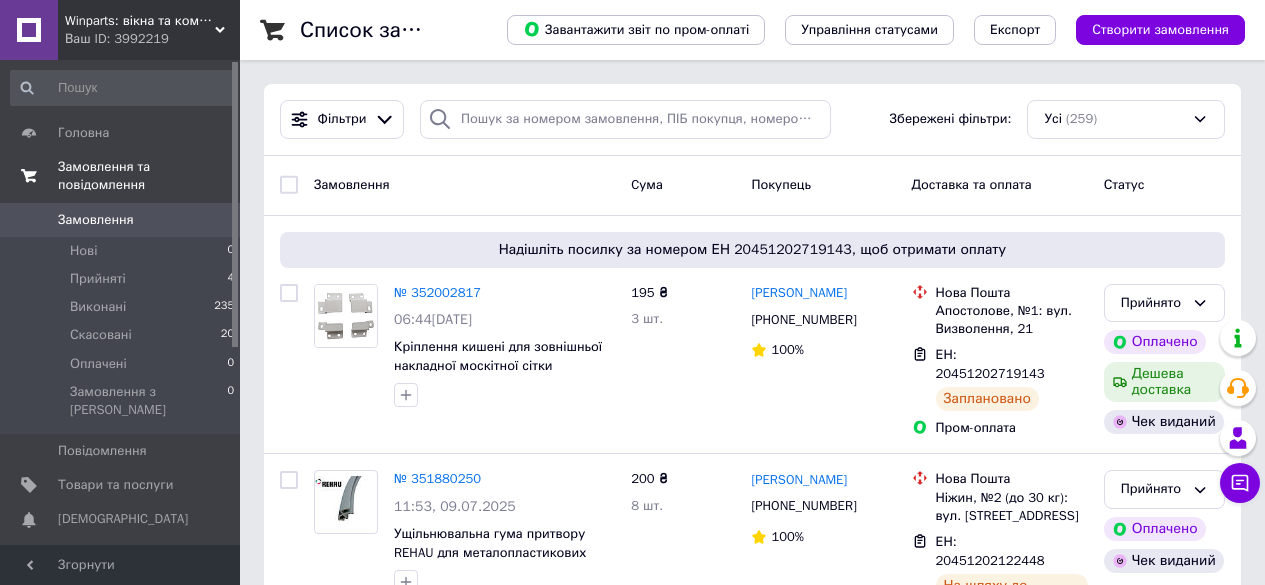 scroll, scrollTop: 0, scrollLeft: 0, axis: both 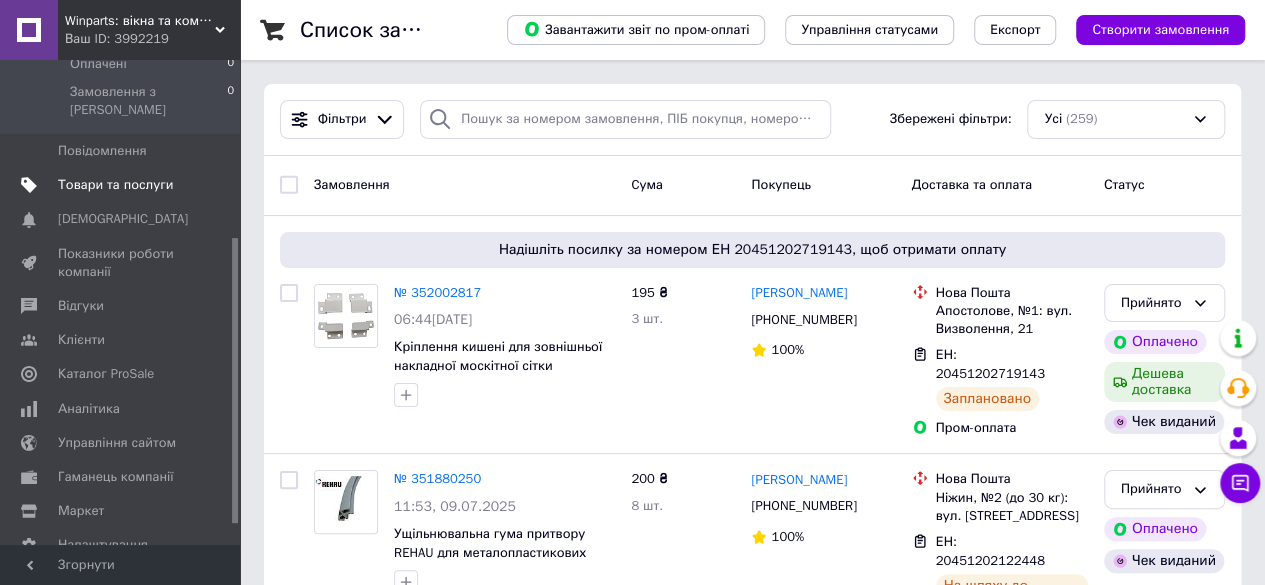 click on "Товари та послуги" at bounding box center (123, 185) 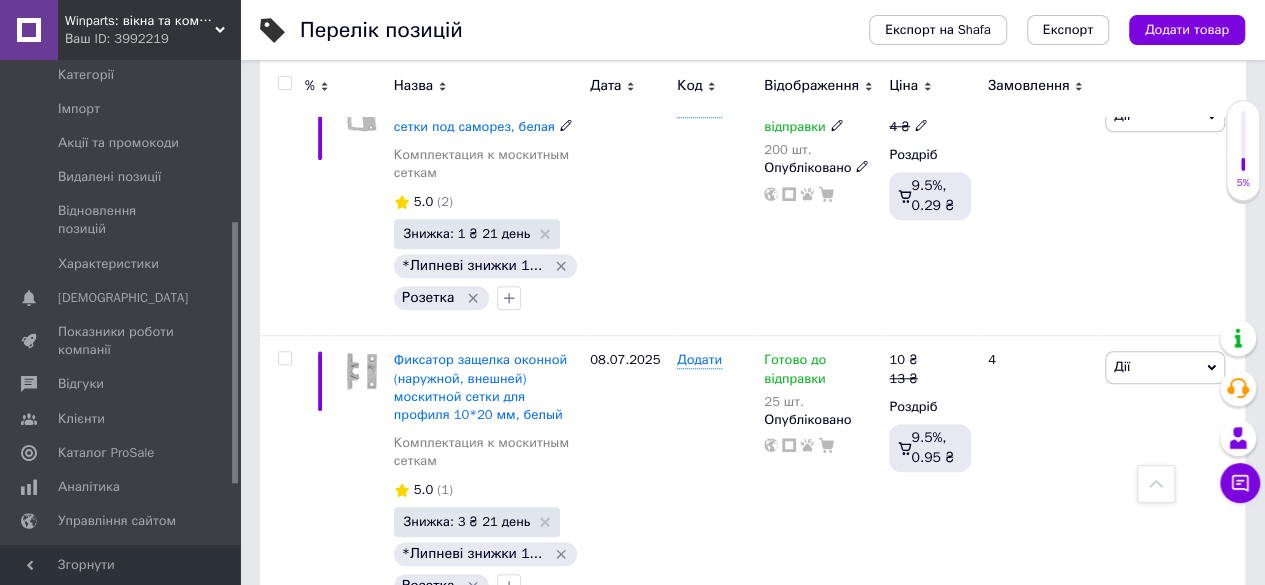 scroll, scrollTop: 4789, scrollLeft: 0, axis: vertical 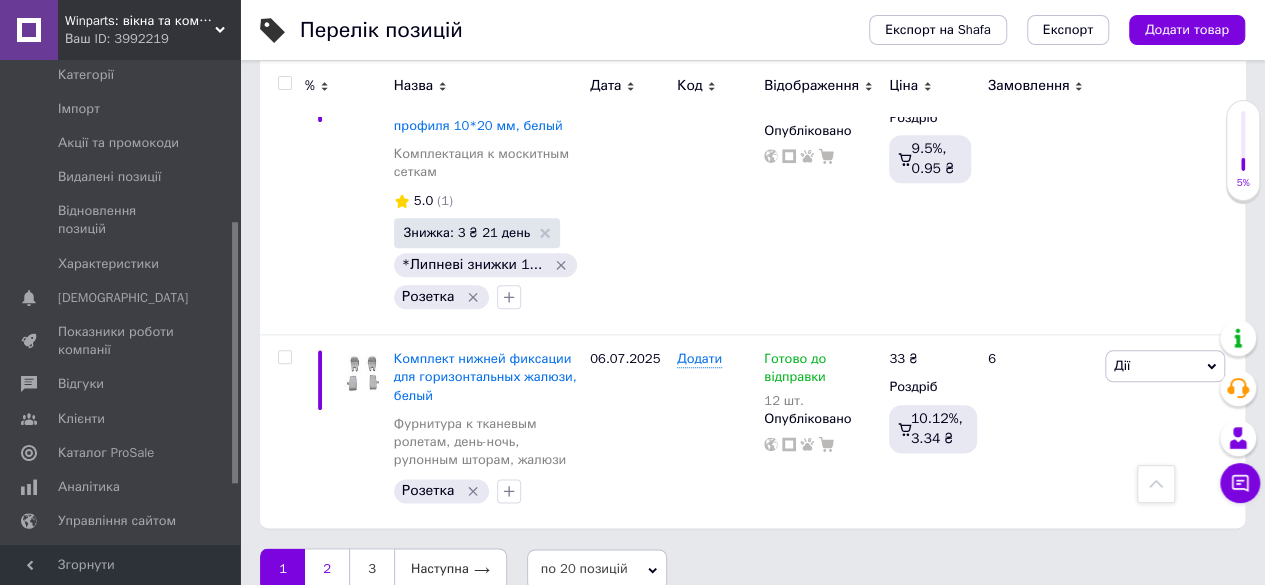 click on "2" at bounding box center [327, 569] 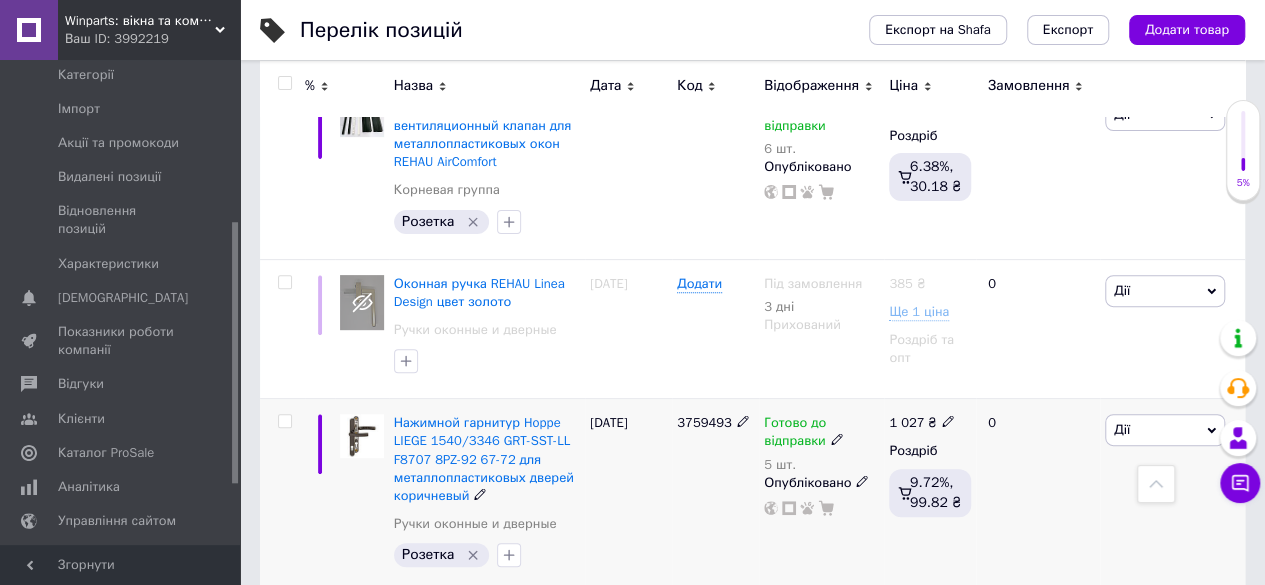 scroll, scrollTop: 4082, scrollLeft: 0, axis: vertical 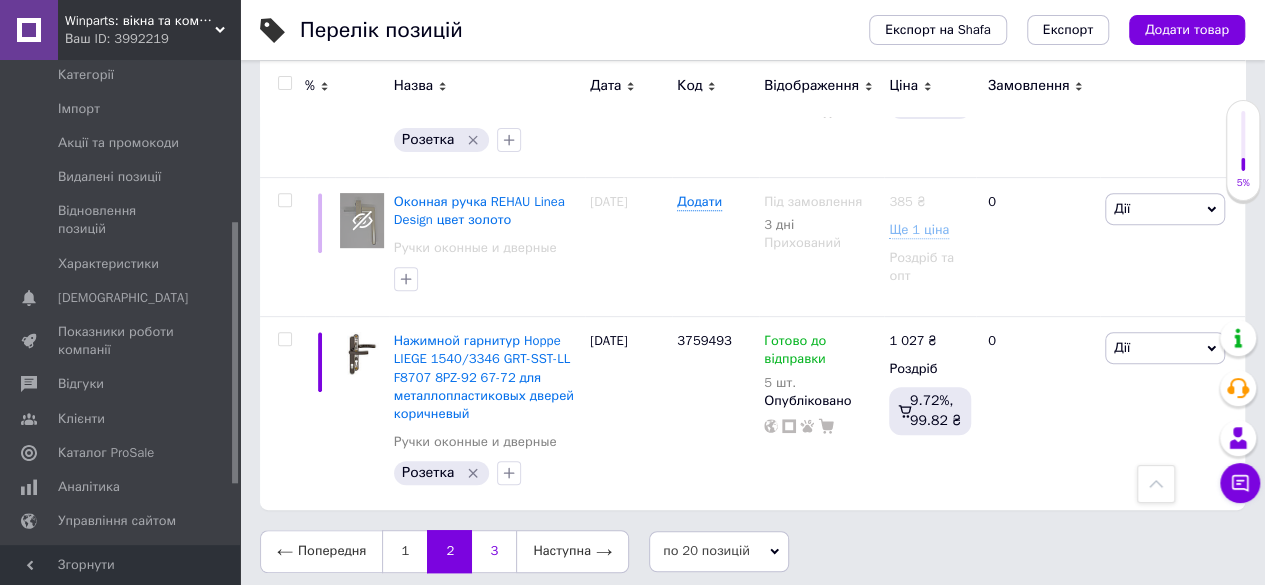 click on "3" at bounding box center [494, 551] 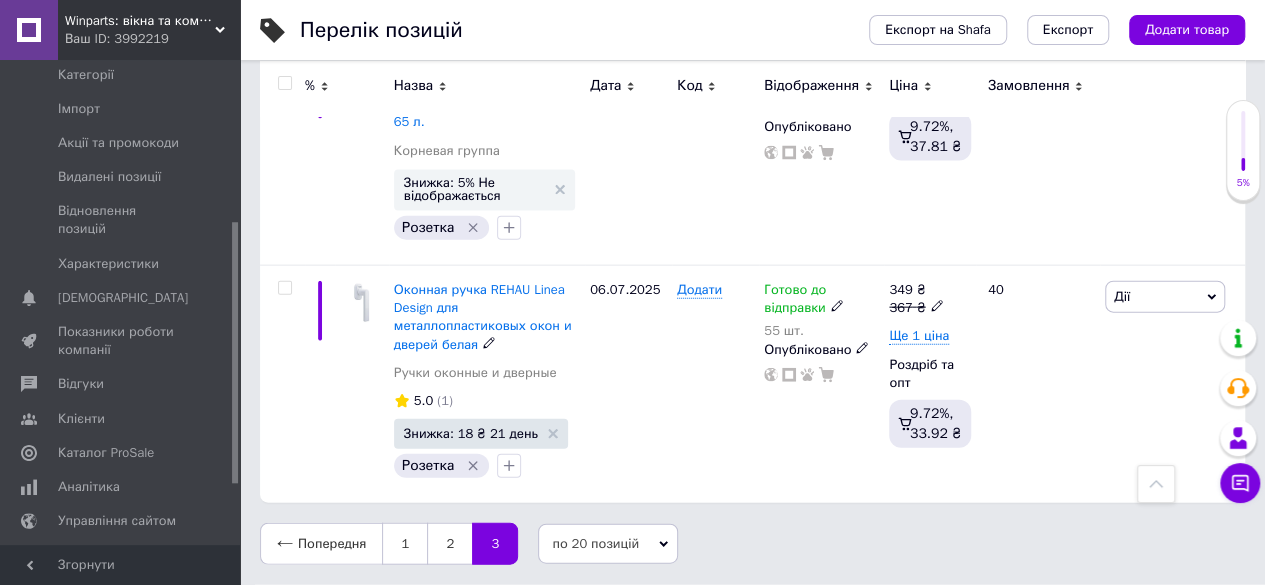 scroll, scrollTop: 2115, scrollLeft: 0, axis: vertical 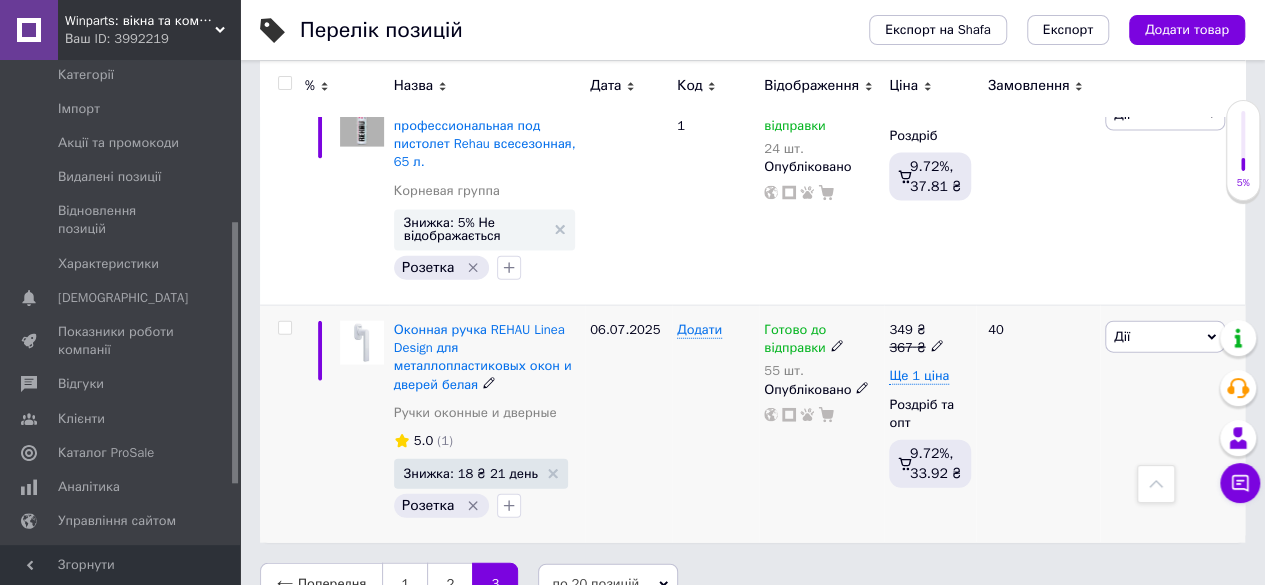 drag, startPoint x: 798, startPoint y: 309, endPoint x: 694, endPoint y: 357, distance: 114.54257 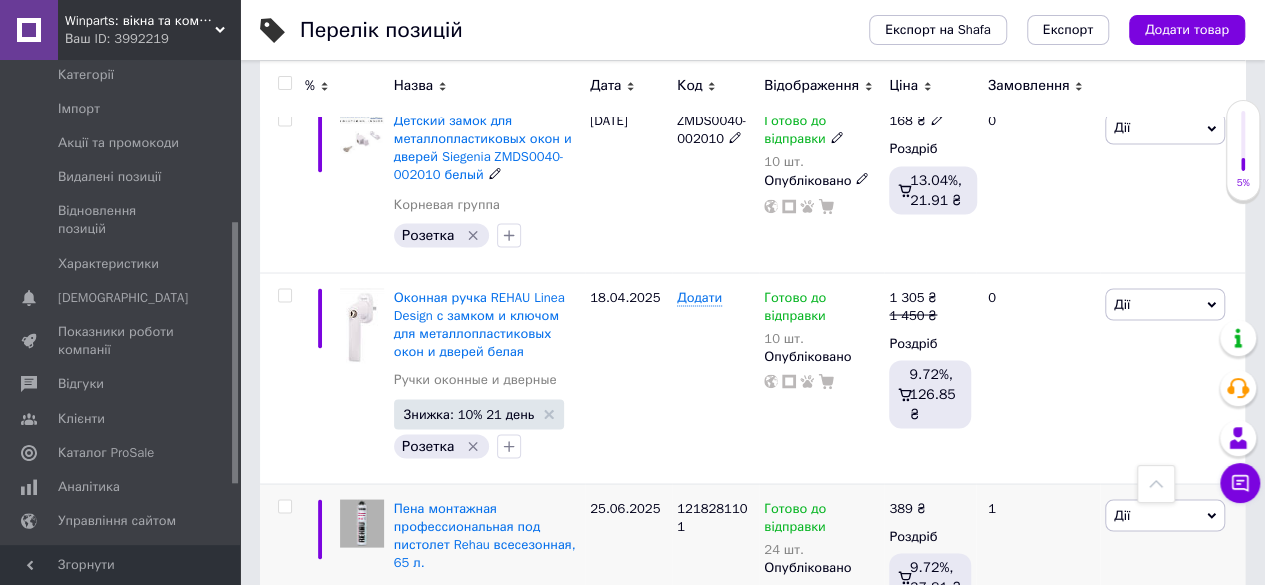 scroll, scrollTop: 1615, scrollLeft: 0, axis: vertical 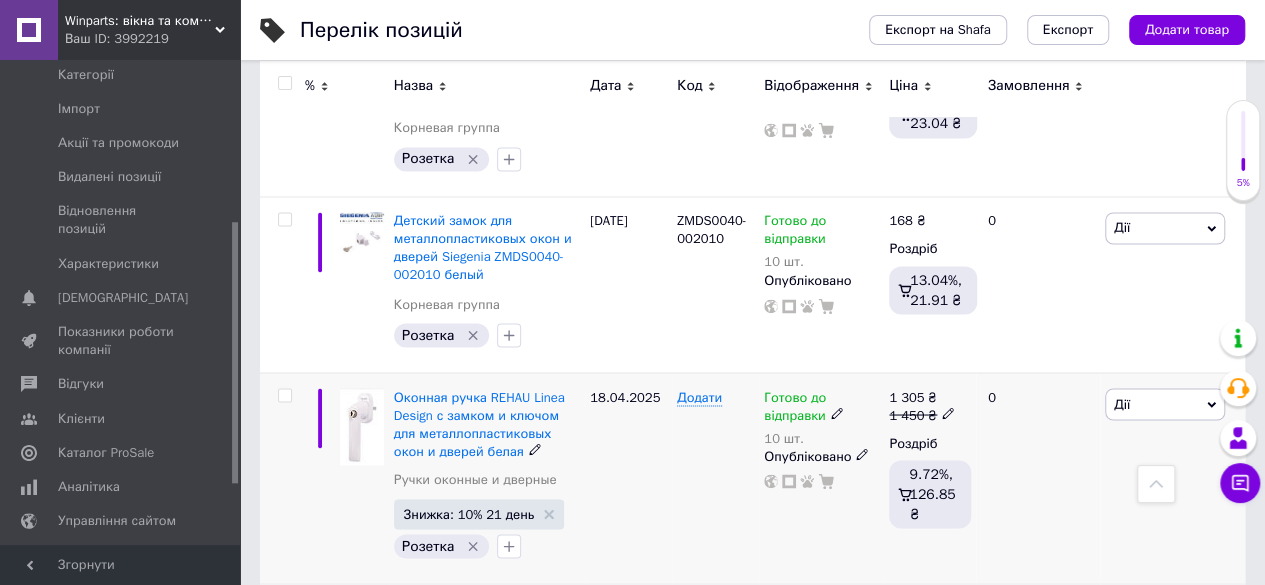 click 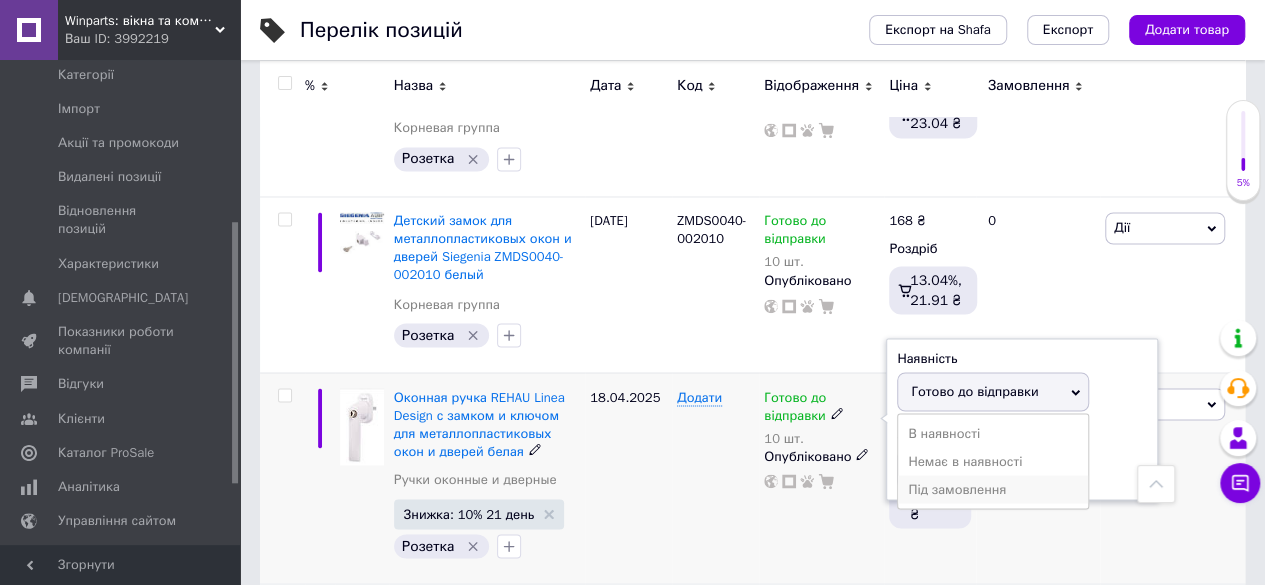 click on "Під замовлення" at bounding box center (993, 489) 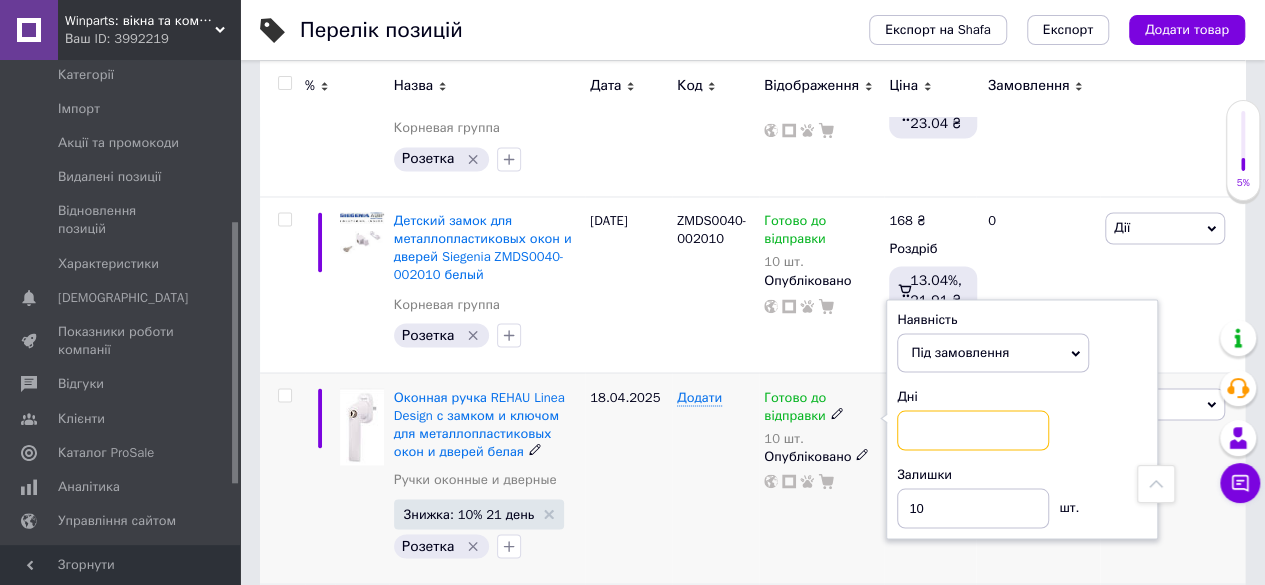 click at bounding box center [973, 430] 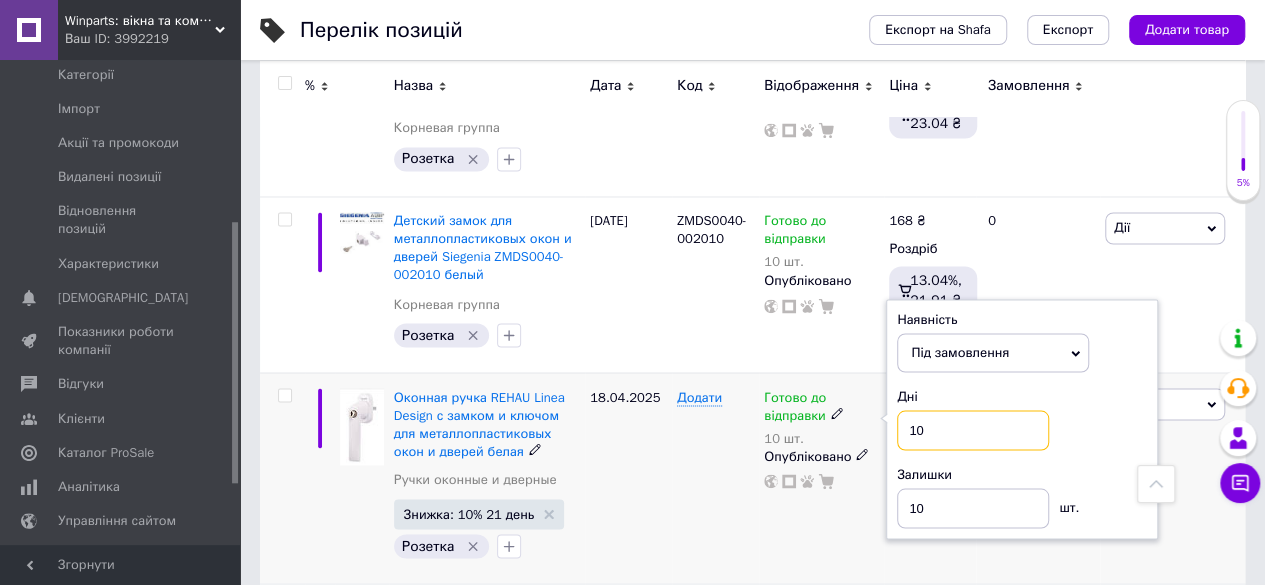 type on "10" 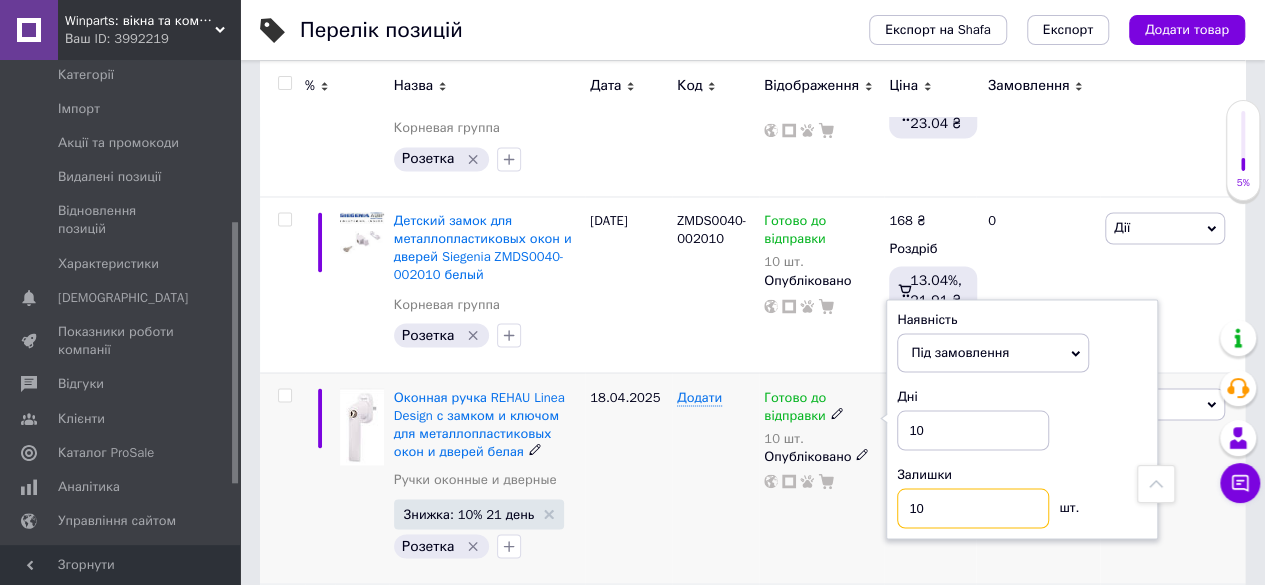 click on "10" at bounding box center (973, 508) 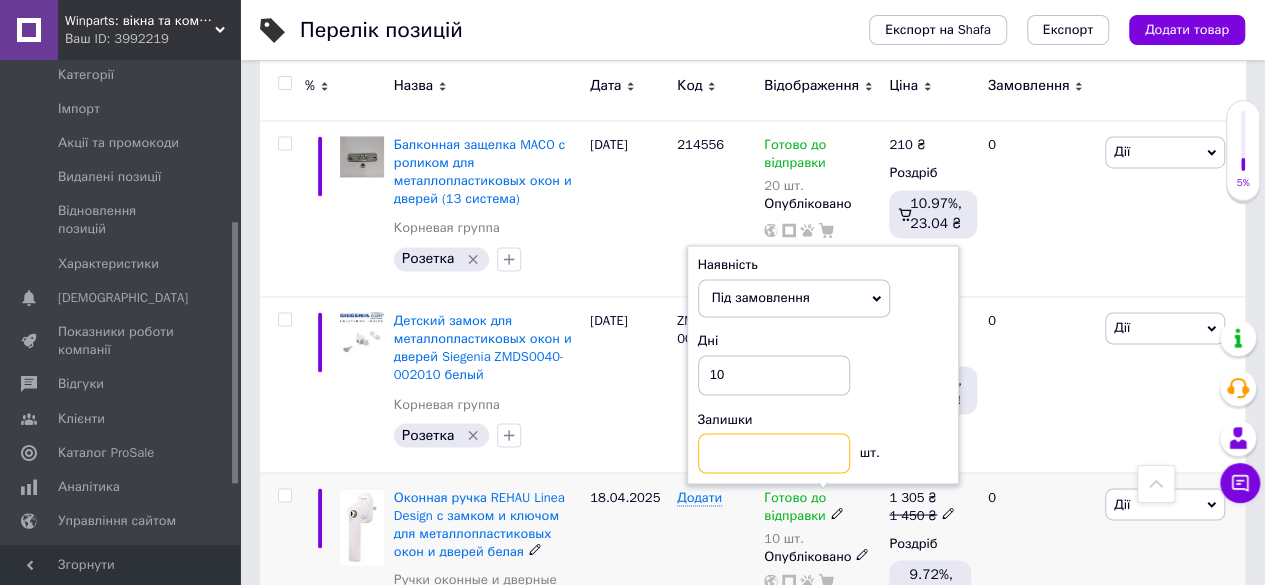 scroll, scrollTop: 1715, scrollLeft: 0, axis: vertical 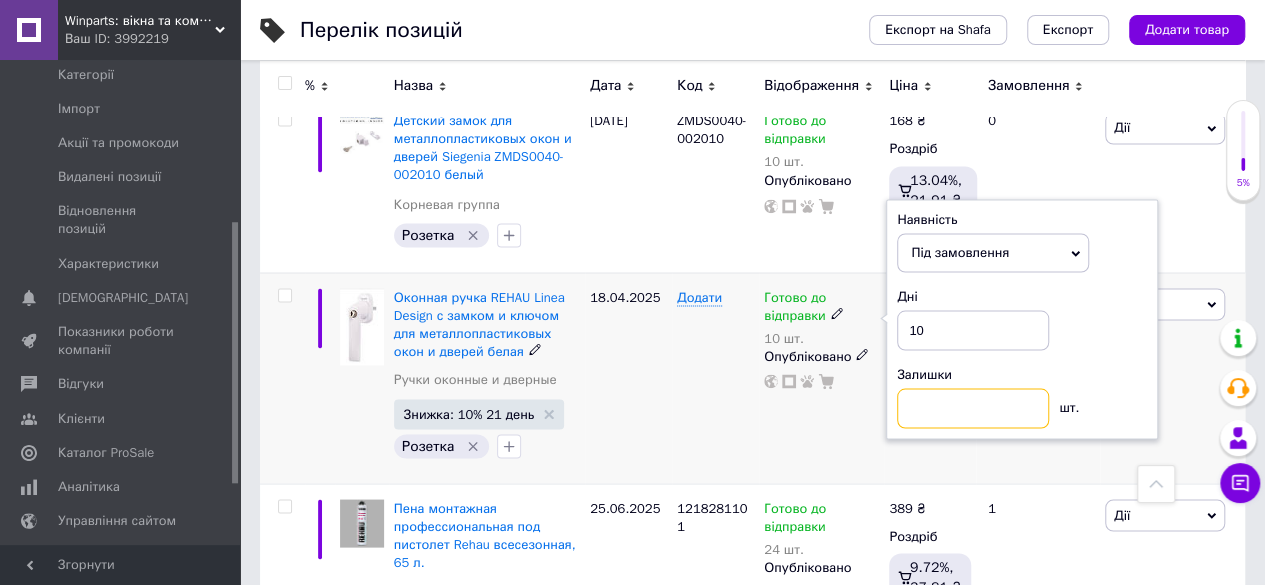 type 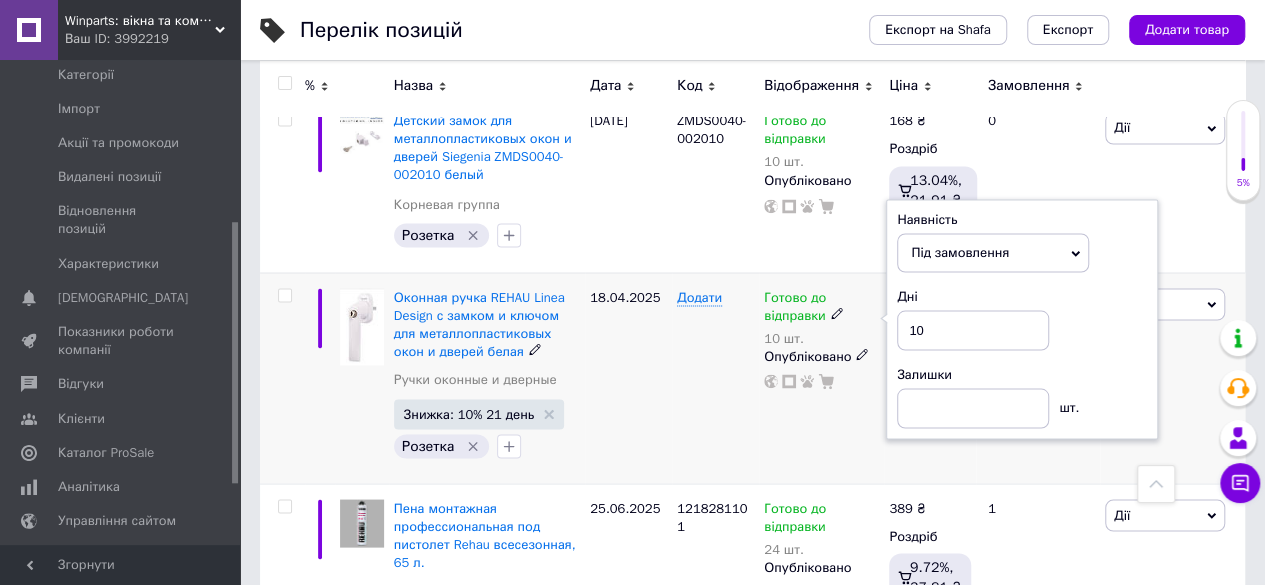 click on "Готово до відправки 10 шт. Наявність Під замовлення В наявності Немає в наявності [PERSON_NAME] до відправки Дні 10 Залишки шт. Опубліковано" at bounding box center [821, 377] 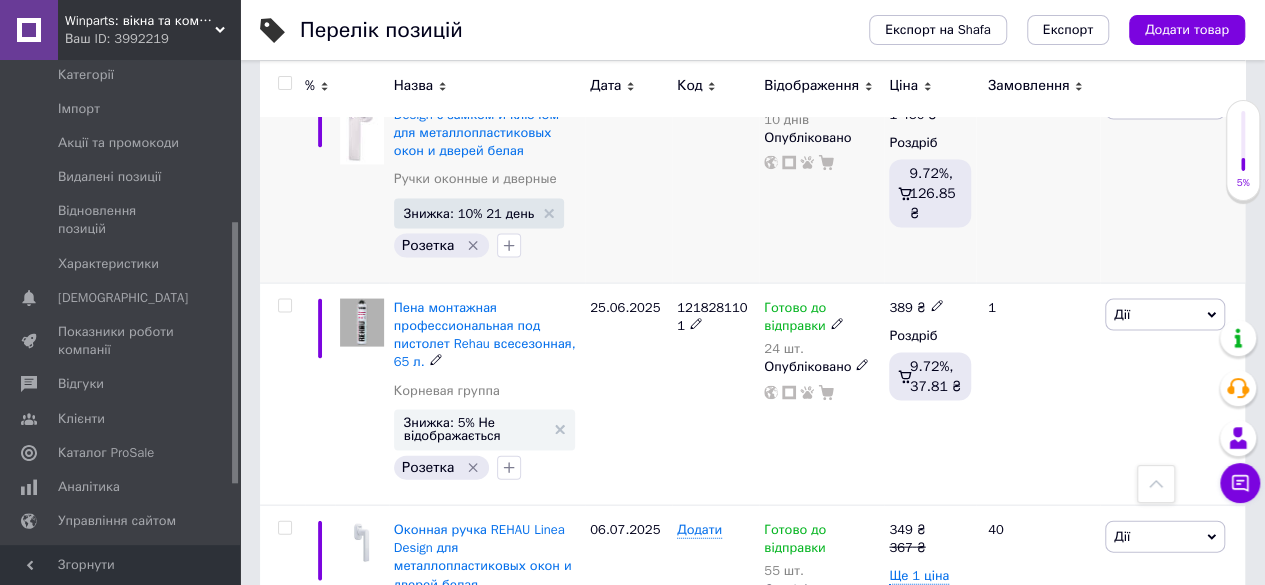 scroll, scrollTop: 2115, scrollLeft: 0, axis: vertical 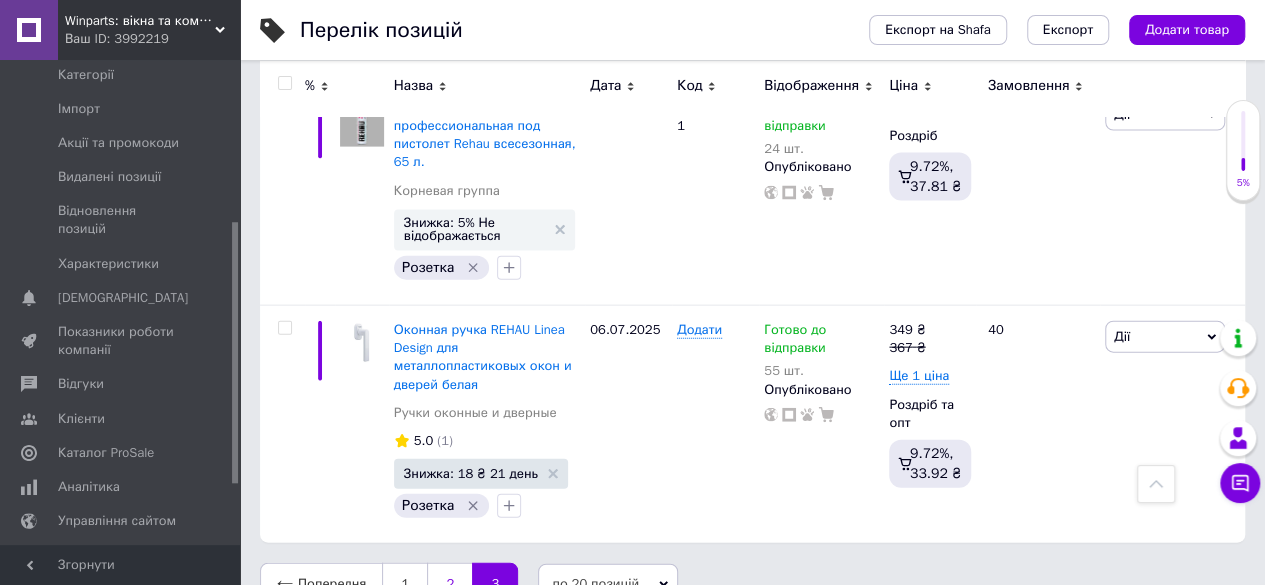 click on "2" at bounding box center (449, 584) 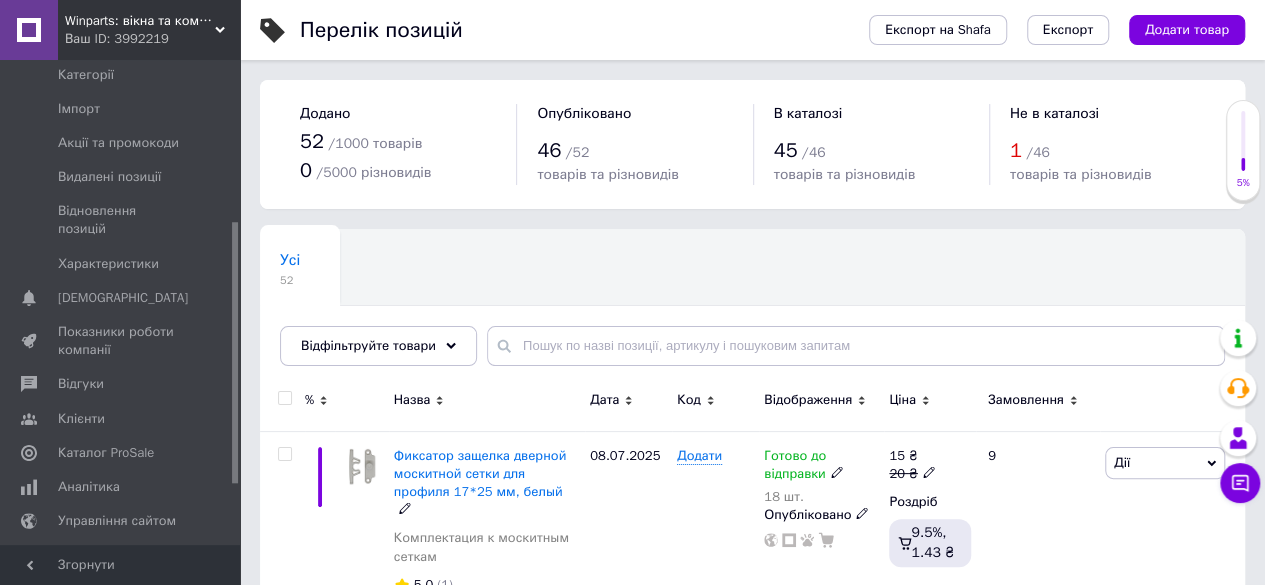 scroll, scrollTop: 200, scrollLeft: 0, axis: vertical 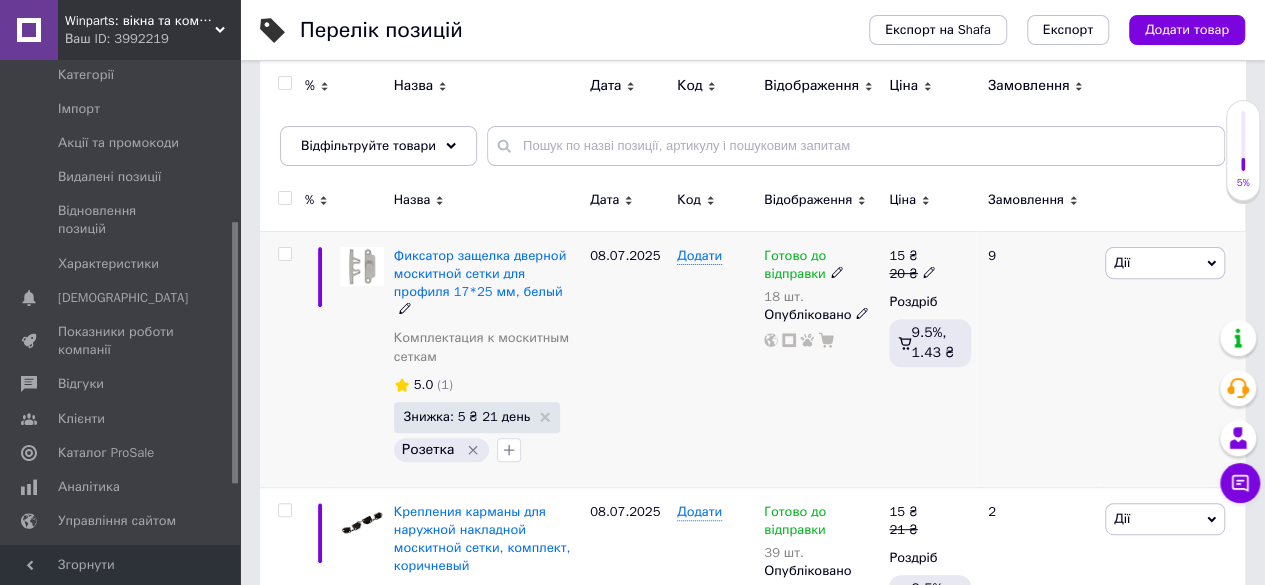 click 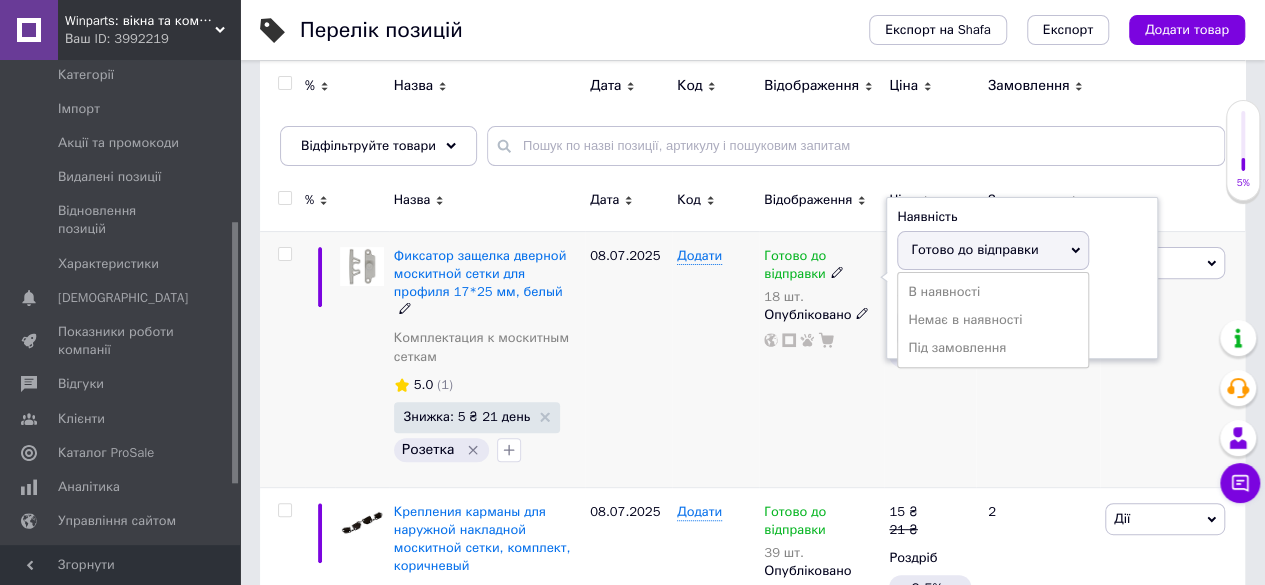 click on "Залишки 18 шт." at bounding box center (1022, 316) 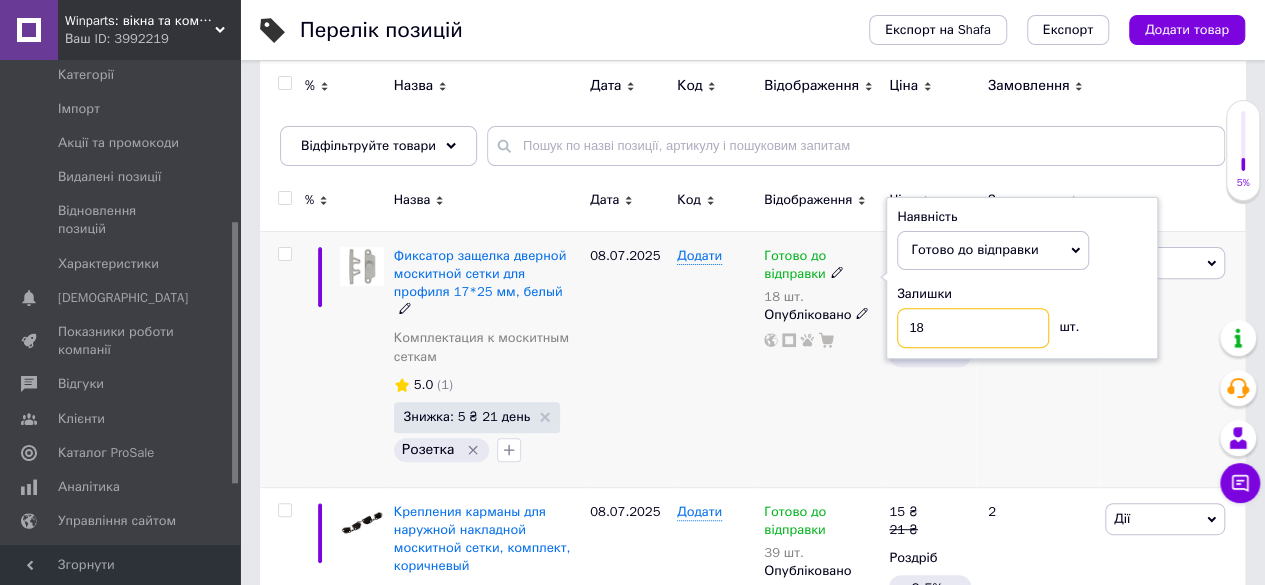 drag, startPoint x: 948, startPoint y: 321, endPoint x: 866, endPoint y: 319, distance: 82.02438 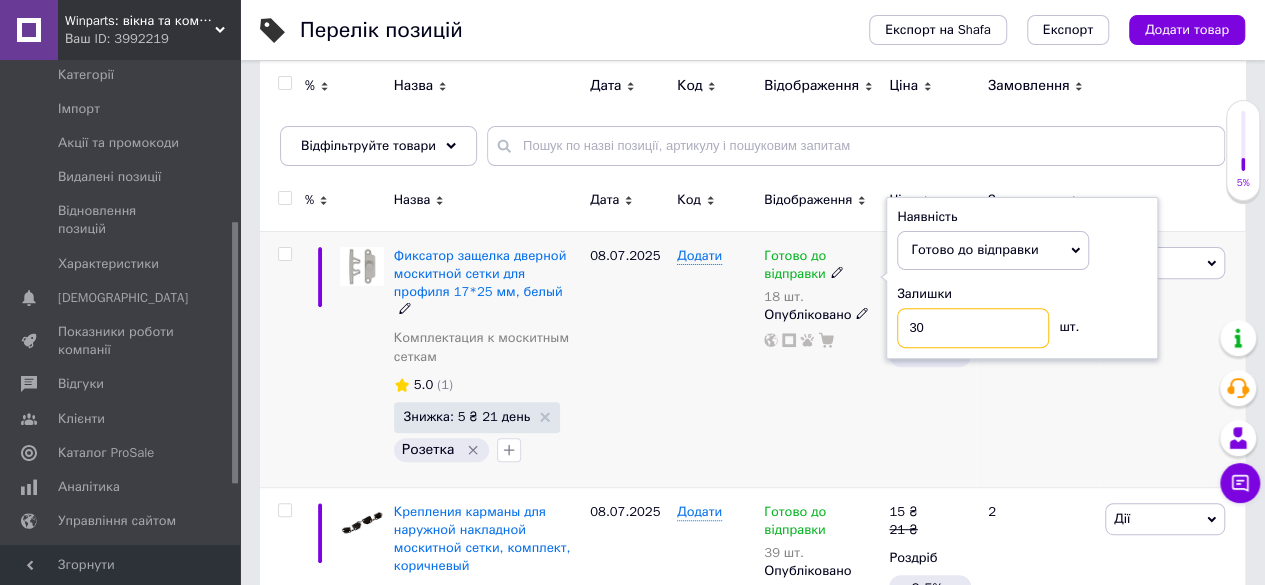 type on "30" 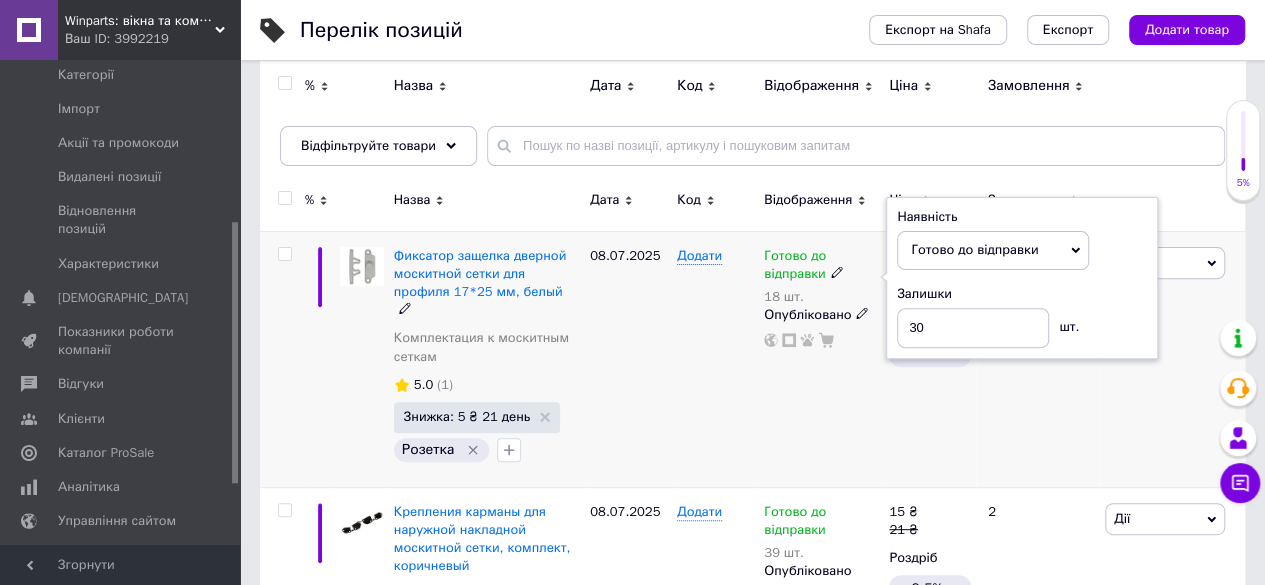 click on "Готово до відправки 18 шт. Наявність [PERSON_NAME] до відправки В наявності Немає в наявності Під замовлення Залишки 30 шт. Опубліковано" at bounding box center (821, 359) 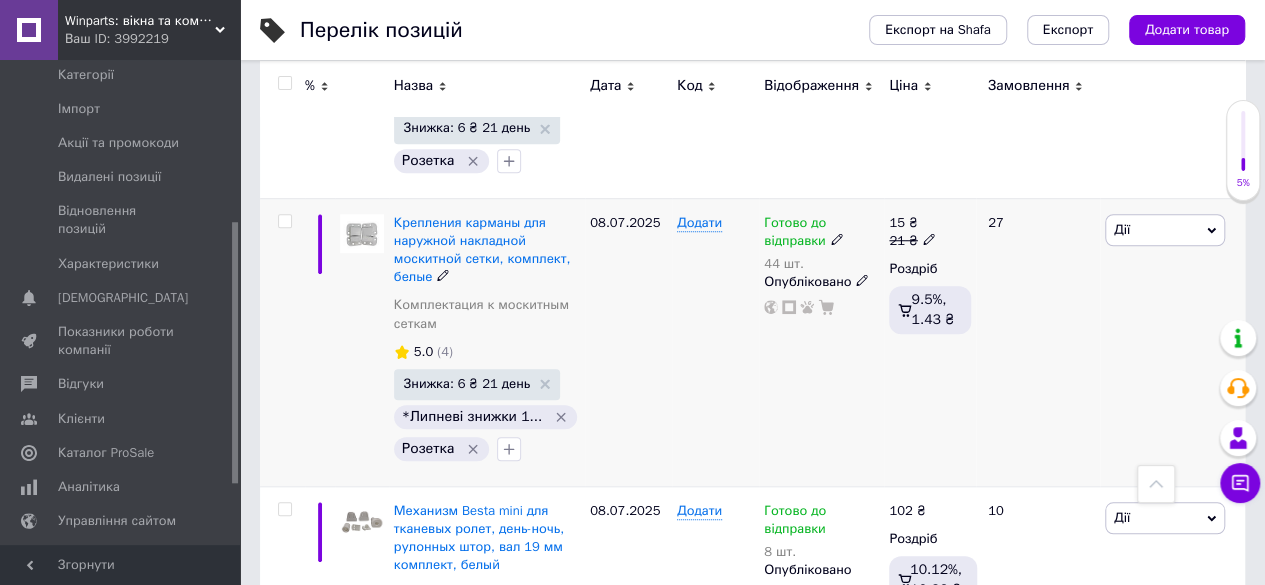scroll, scrollTop: 800, scrollLeft: 0, axis: vertical 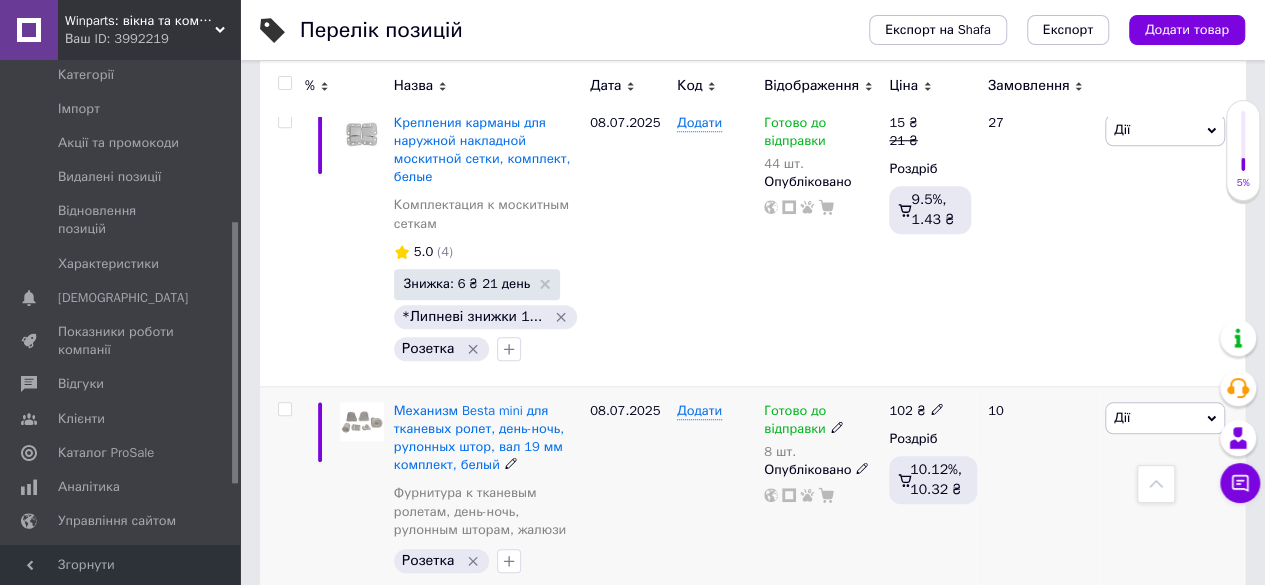 click at bounding box center (837, 426) 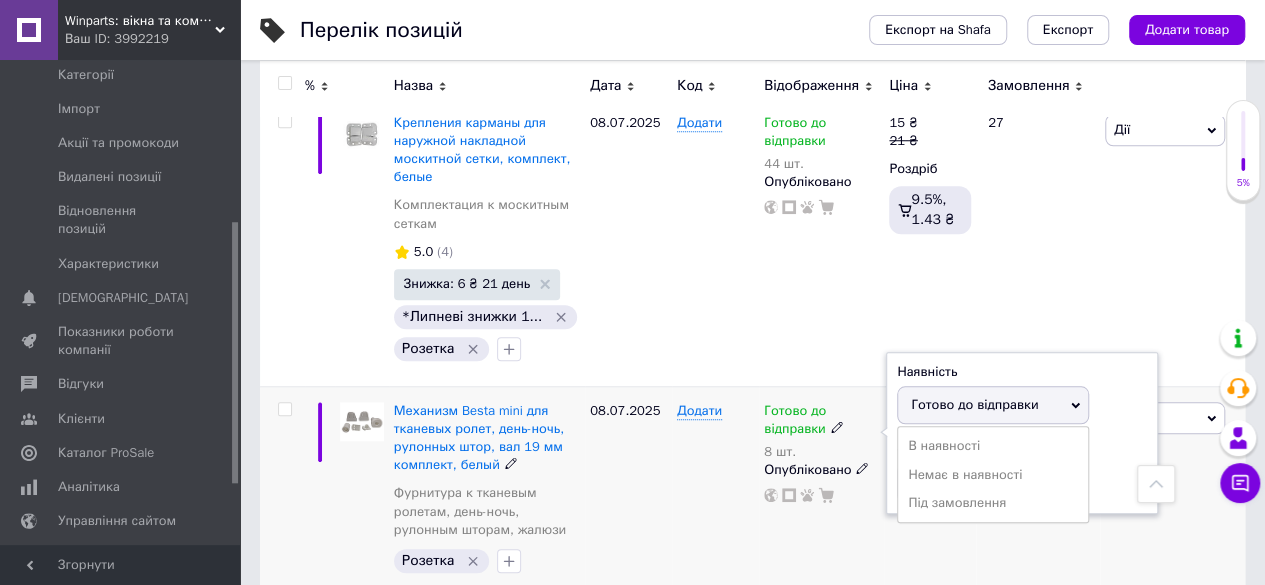 click on "Залишки" at bounding box center [1022, 448] 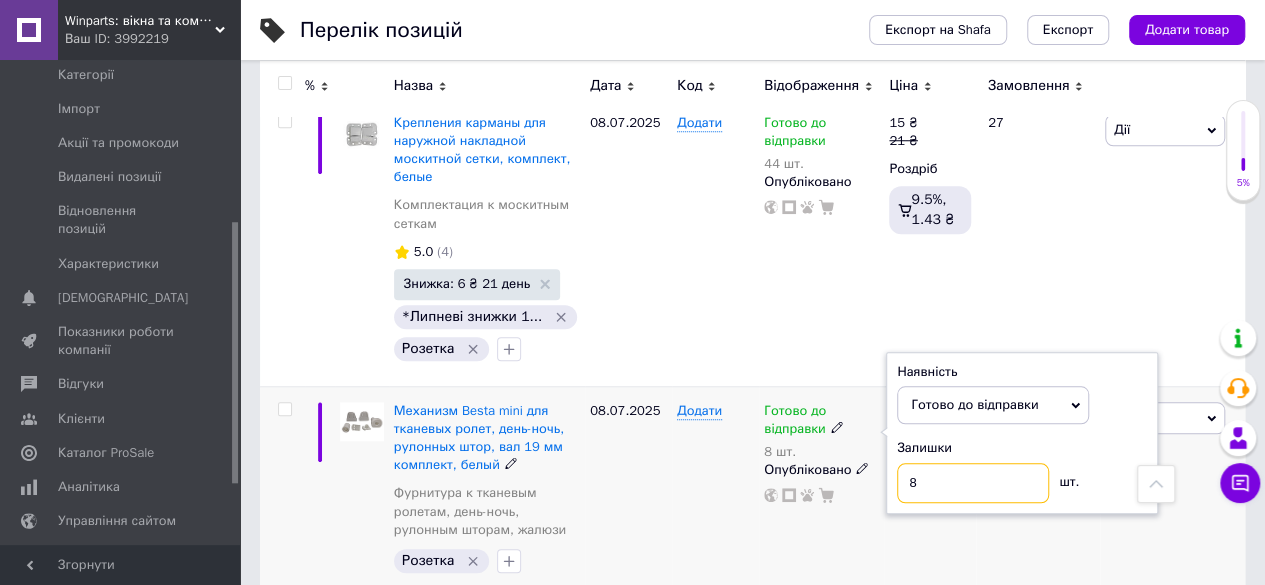 drag, startPoint x: 999, startPoint y: 476, endPoint x: 774, endPoint y: 455, distance: 225.97787 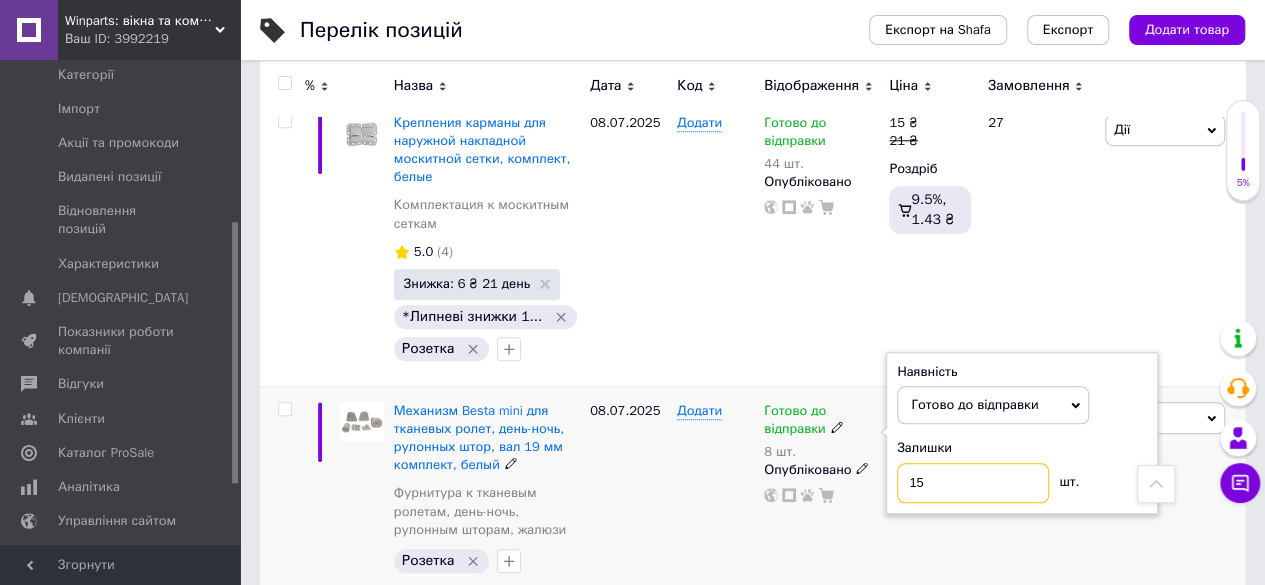 type on "15" 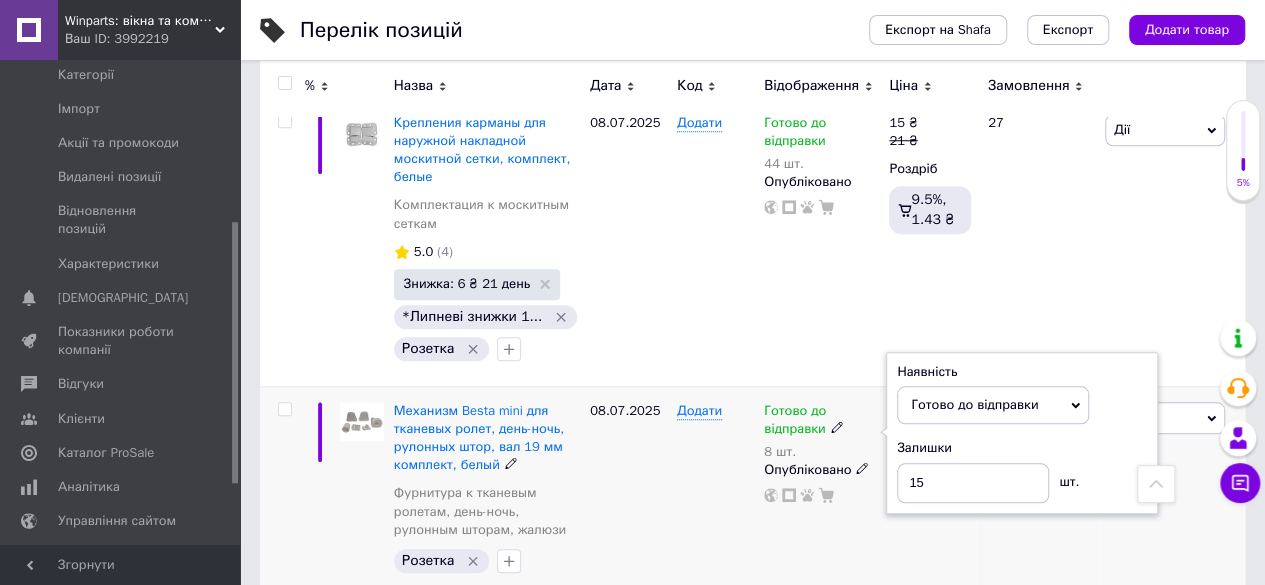 click on "Додати" at bounding box center [715, 492] 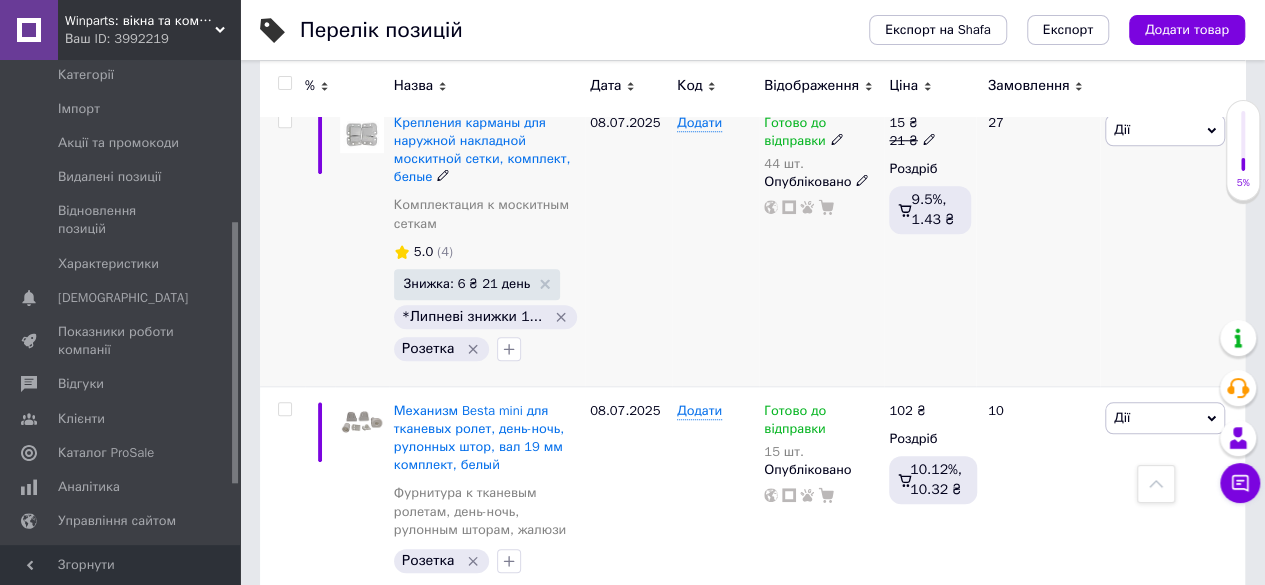 click 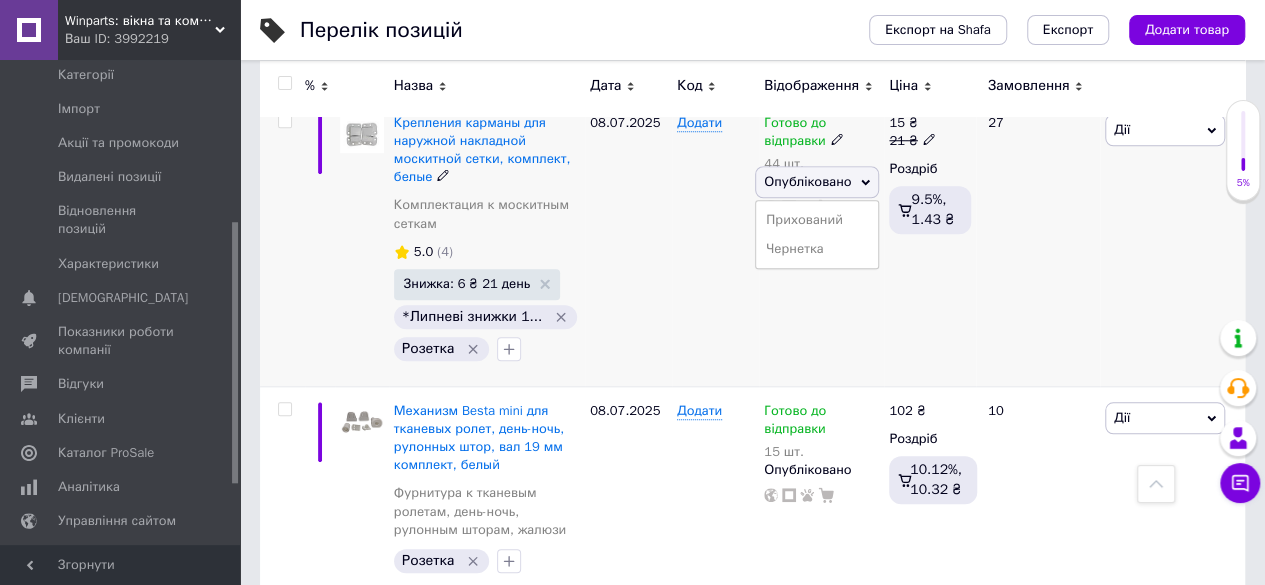 click on "08.07.2025" at bounding box center (628, 242) 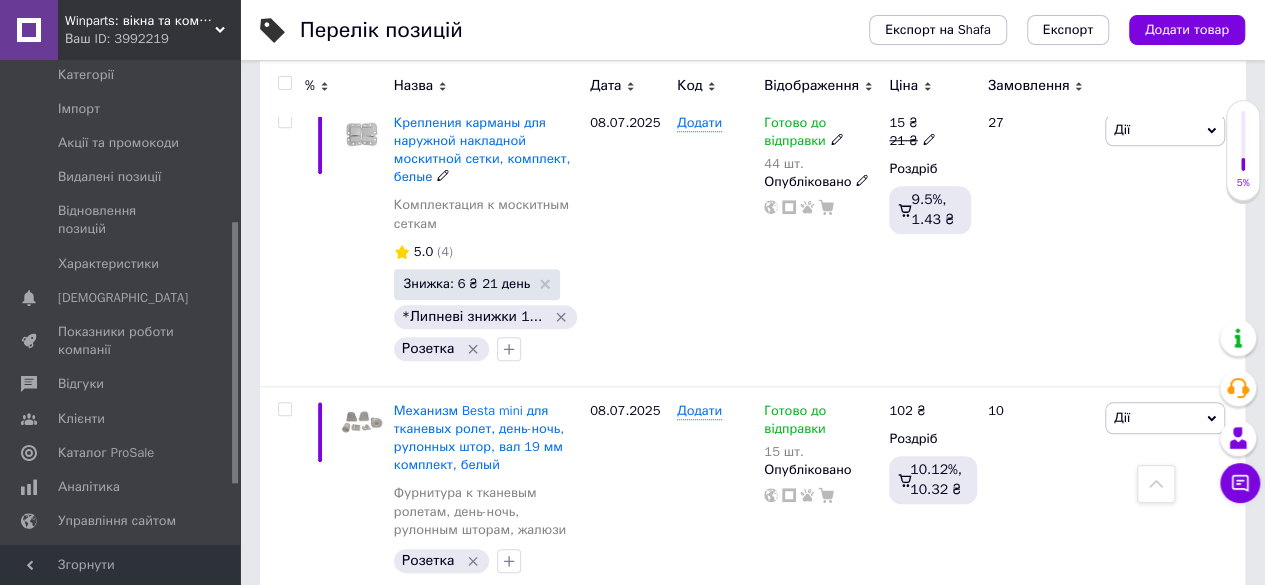 click 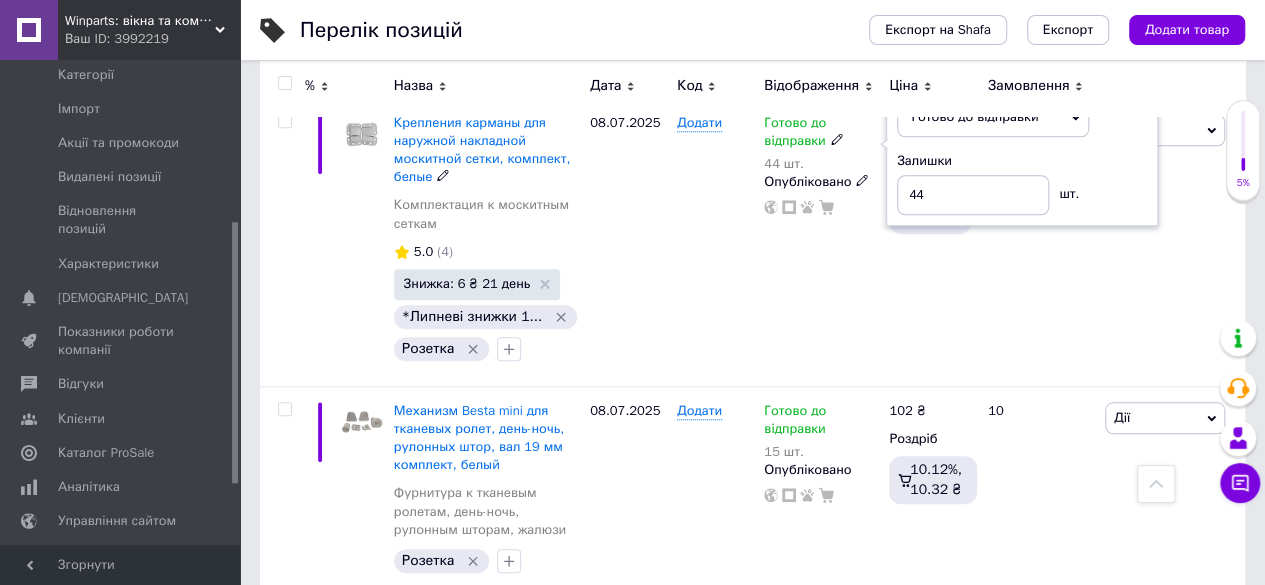 drag, startPoint x: 1111, startPoint y: 185, endPoint x: 1052, endPoint y: 187, distance: 59.03389 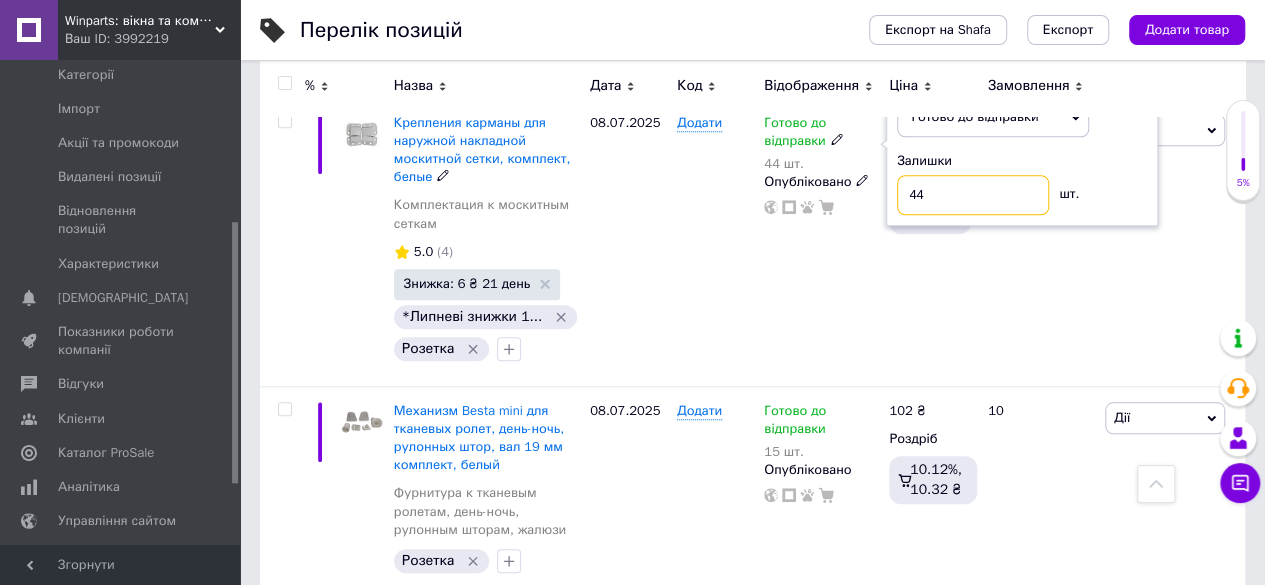 drag, startPoint x: 990, startPoint y: 188, endPoint x: 814, endPoint y: 161, distance: 178.05898 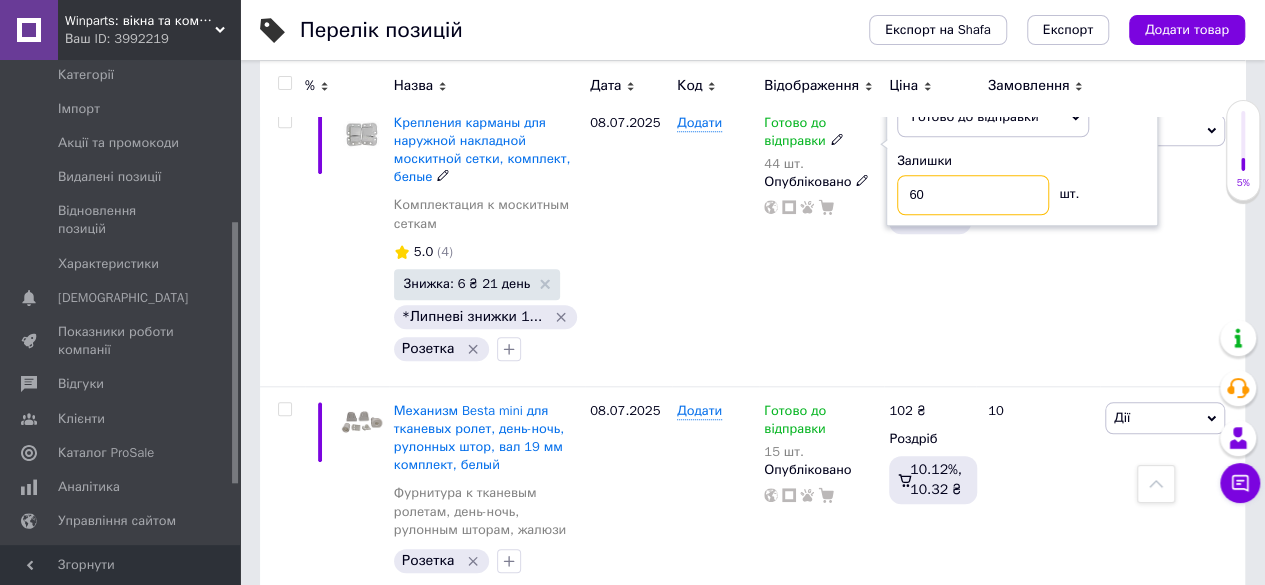 type on "60" 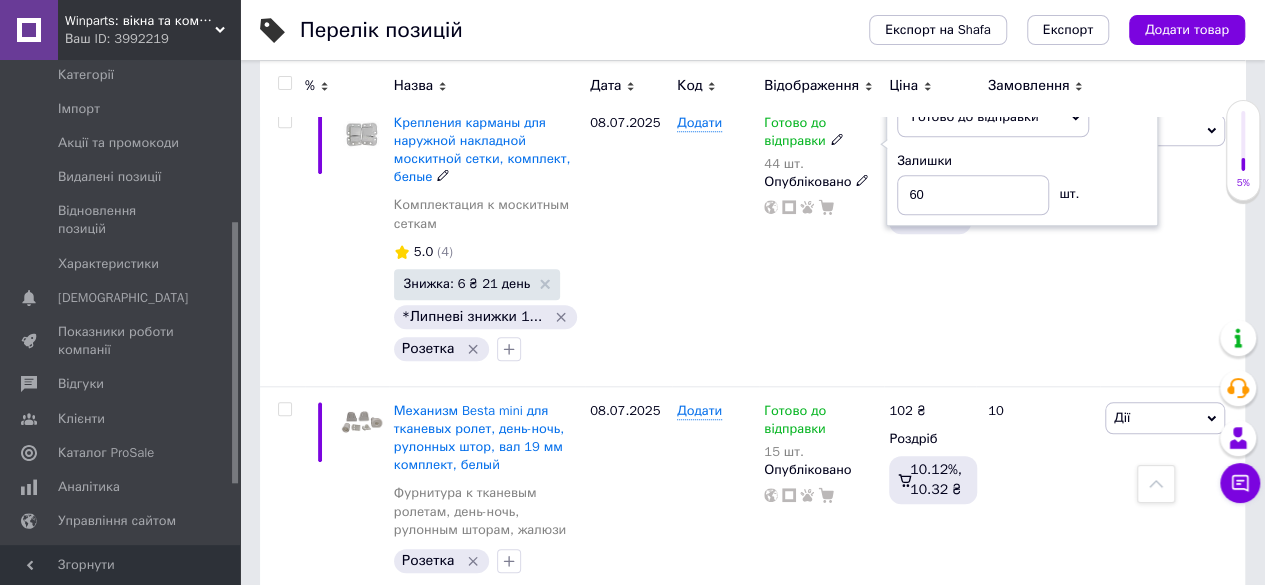click on "Готово до відправки 44 шт. Наявність [PERSON_NAME] до відправки В наявності Немає в наявності Під замовлення Залишки 60 шт. Опубліковано" at bounding box center (821, 242) 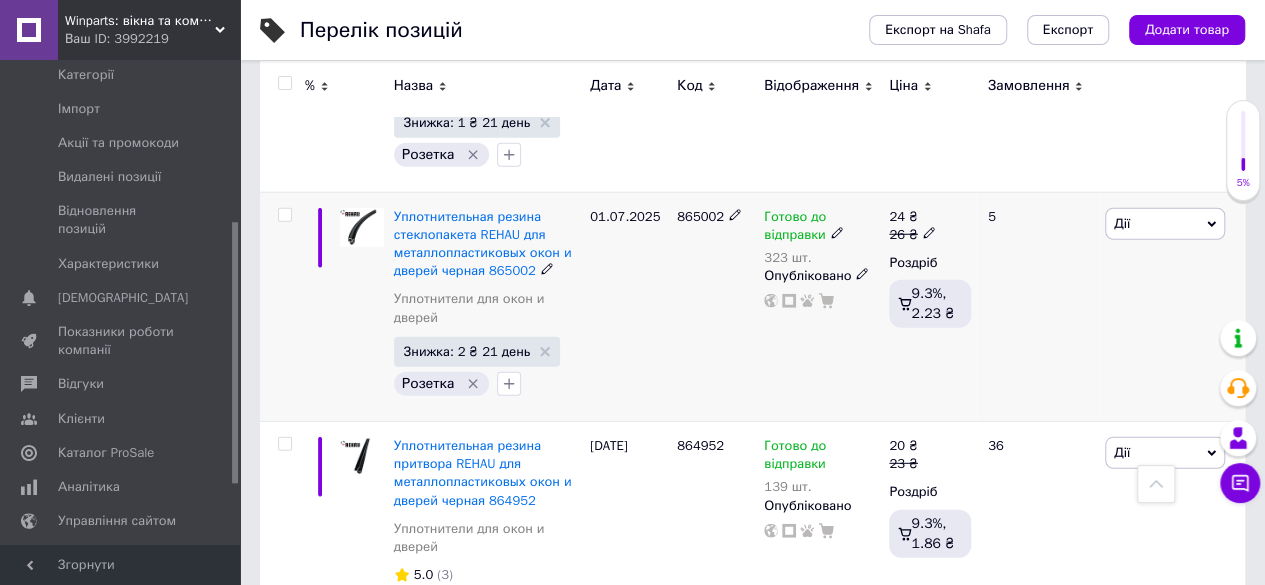 scroll, scrollTop: 2700, scrollLeft: 0, axis: vertical 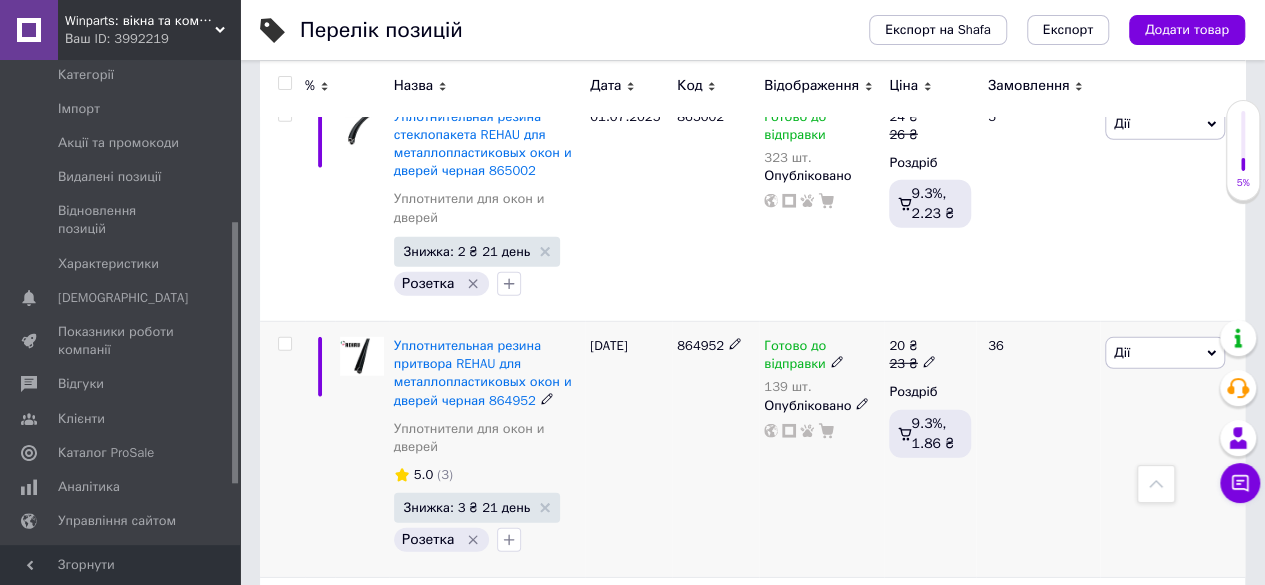 click at bounding box center [837, 362] 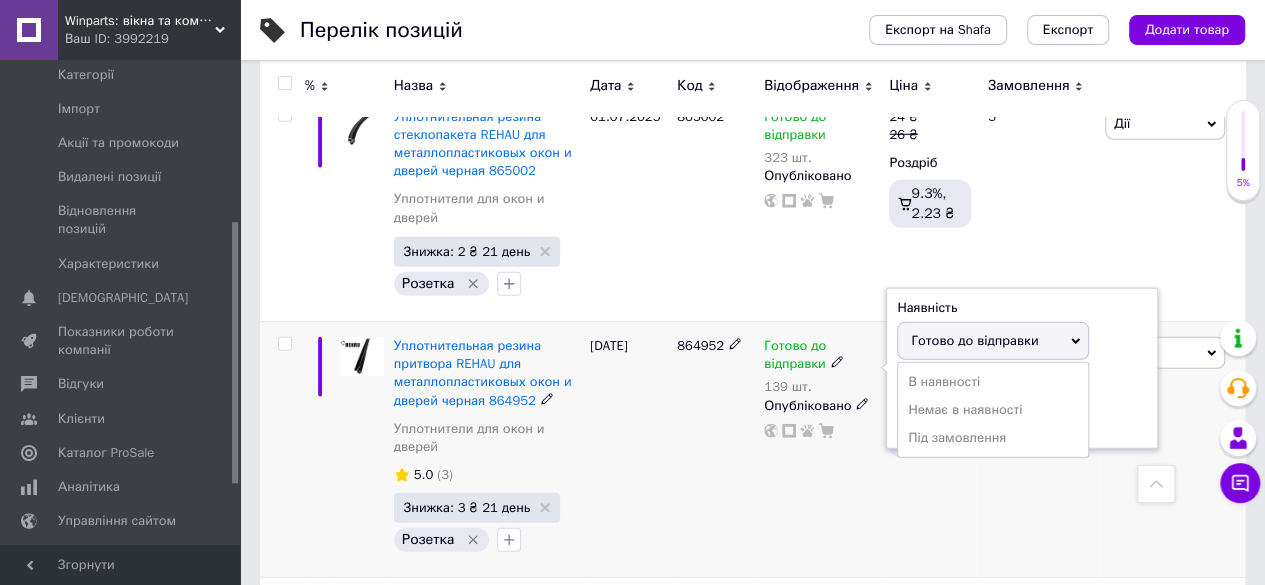 click on "Наявність Готово до відправки В наявності Немає в наявності Під замовлення Залишки 139 шт." at bounding box center [1022, 369] 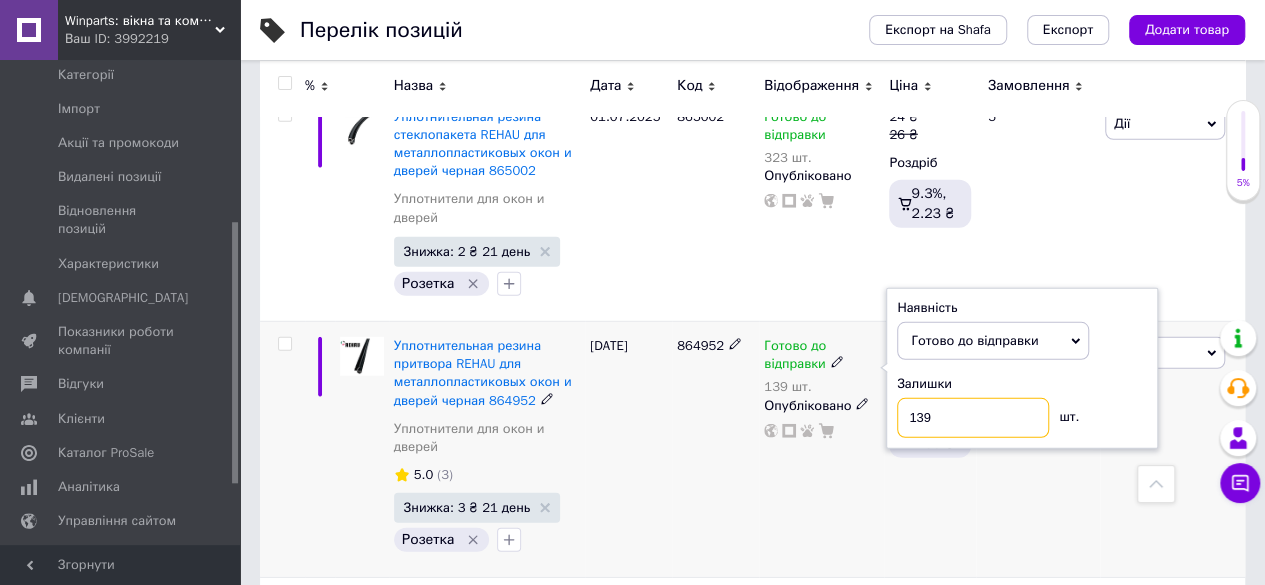 click on "139" at bounding box center (973, 418) 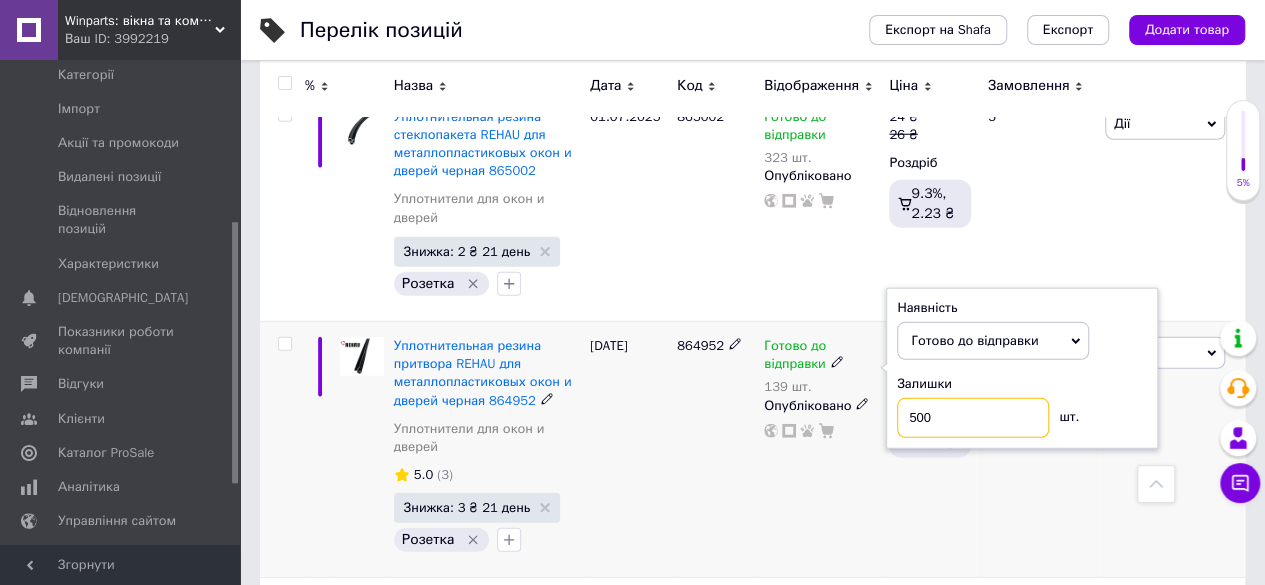 type on "500" 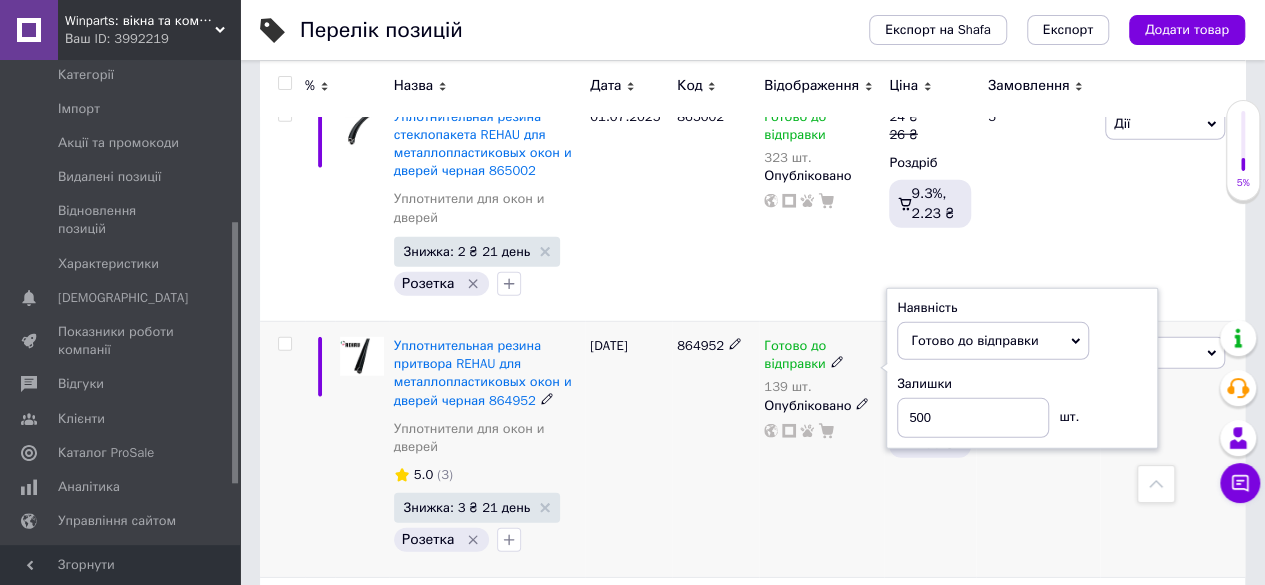 click on "864952" at bounding box center [715, 450] 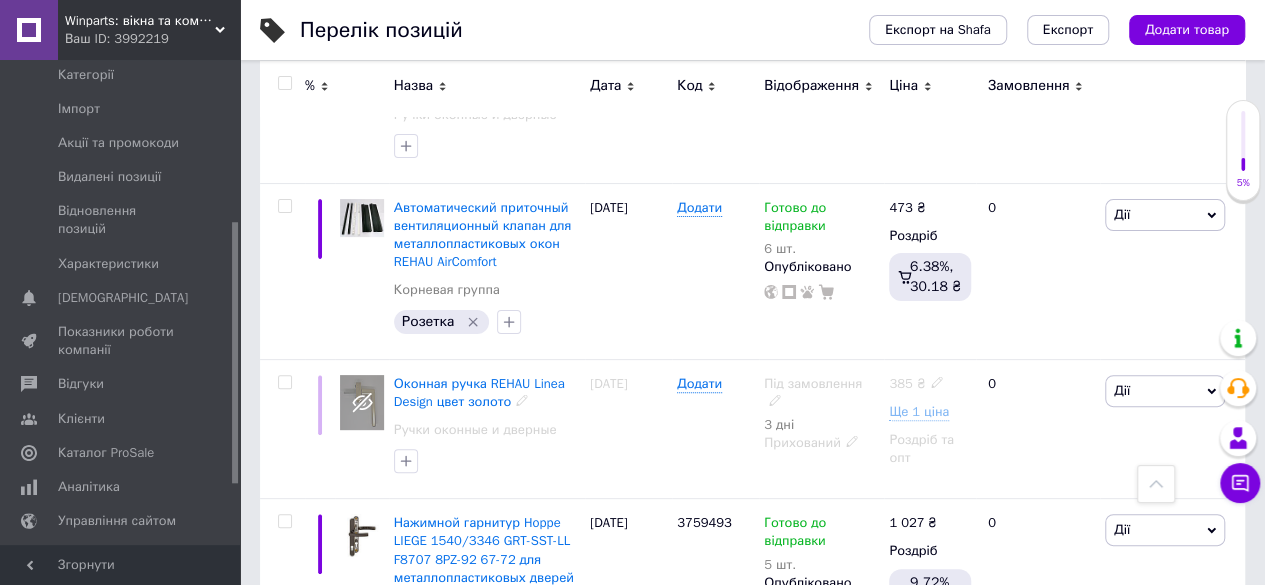 scroll, scrollTop: 4082, scrollLeft: 0, axis: vertical 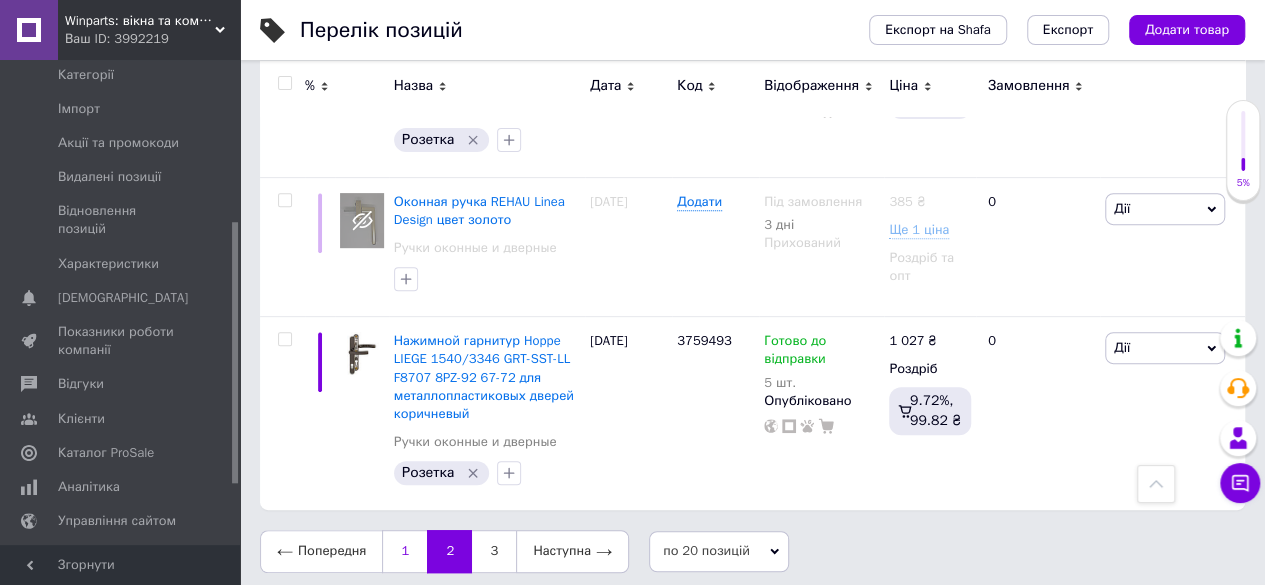 click on "1" at bounding box center [404, 551] 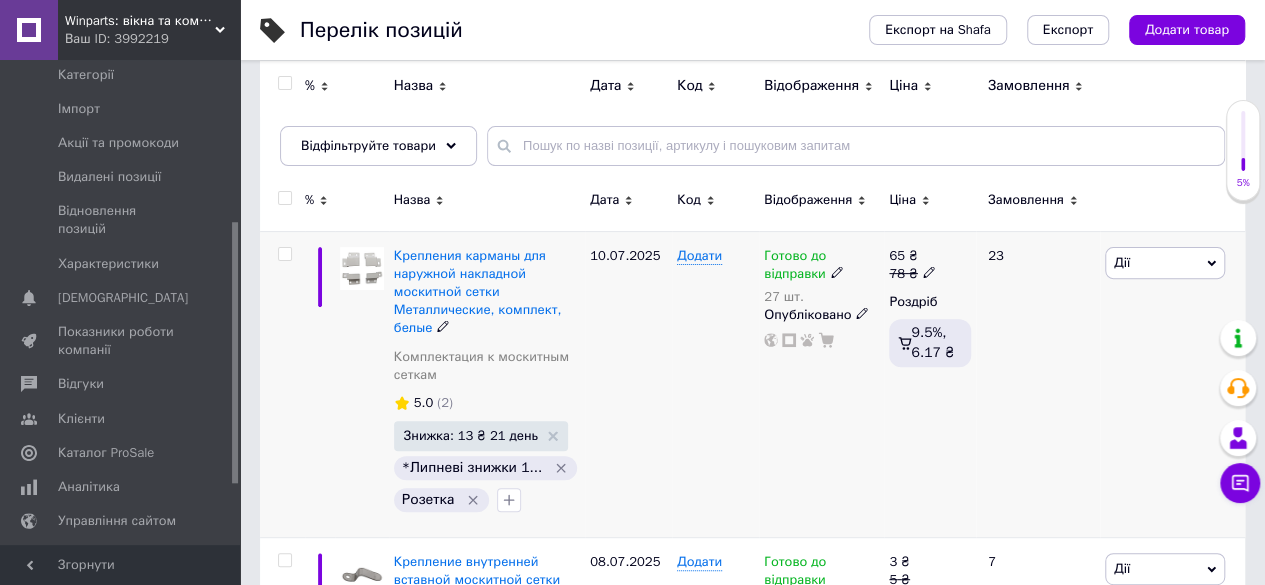 click 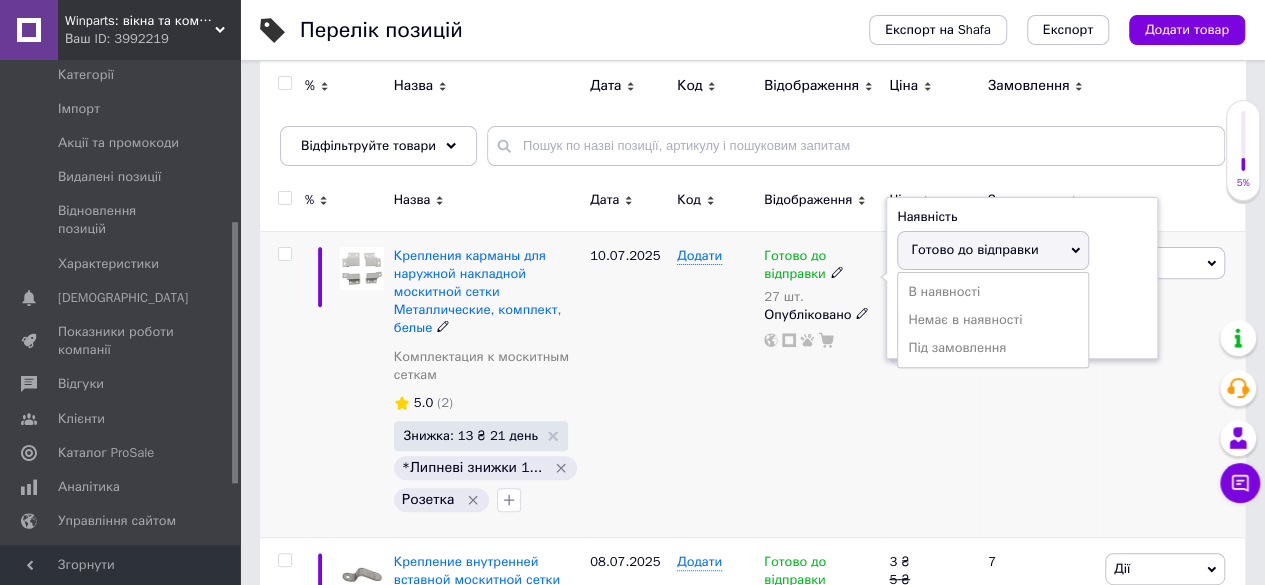 drag, startPoint x: 1113, startPoint y: 283, endPoint x: 1011, endPoint y: 315, distance: 106.901825 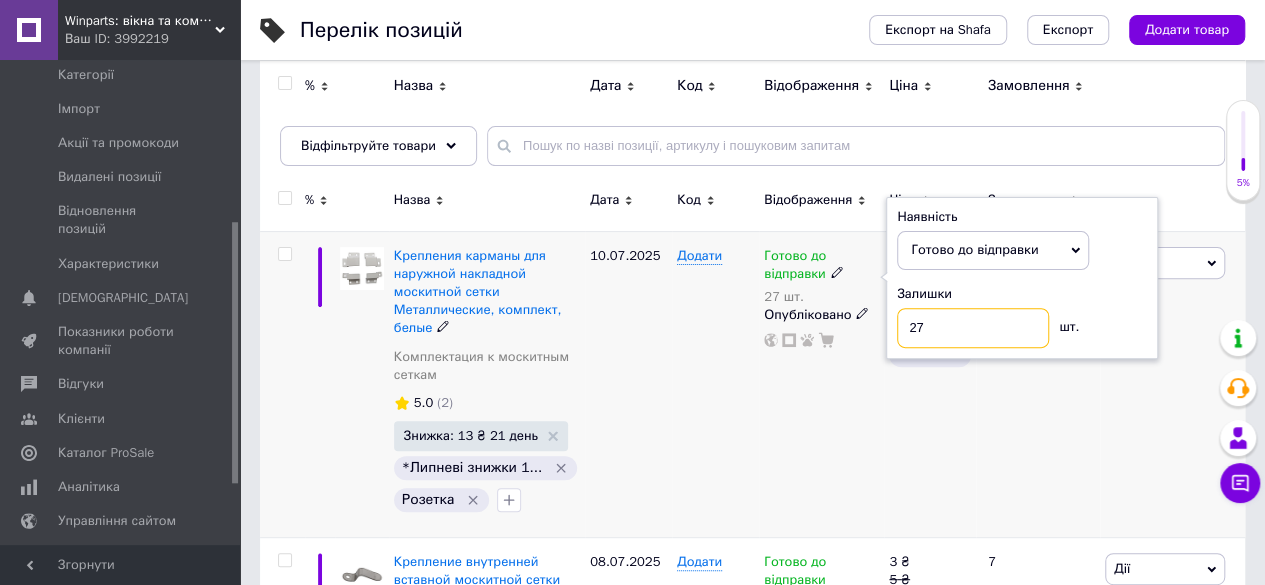 drag, startPoint x: 965, startPoint y: 328, endPoint x: 820, endPoint y: 309, distance: 146.23953 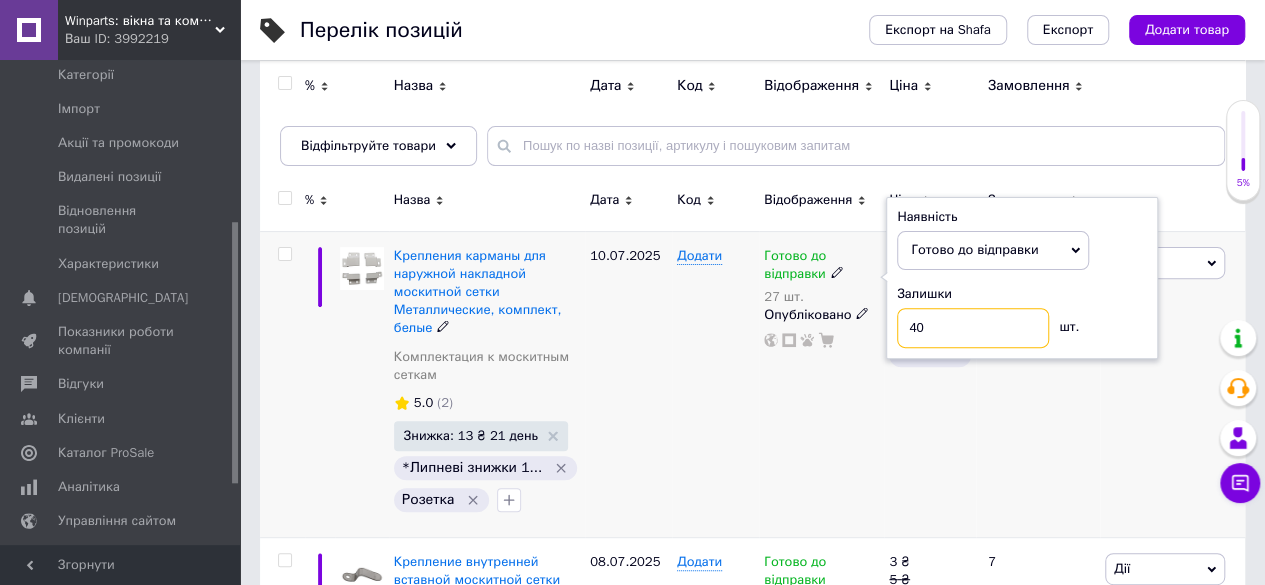 type on "40" 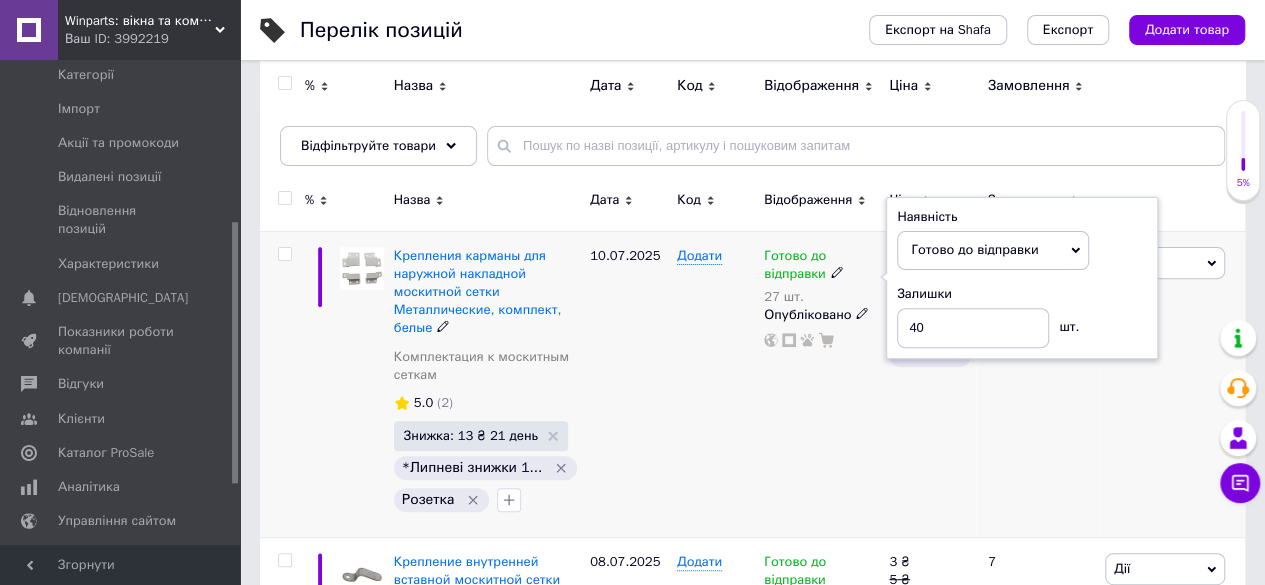 click on "Готово до відправки 27 шт. Наявність [PERSON_NAME] до відправки В наявності Немає в наявності Під замовлення Залишки 40 шт. Опубліковано" at bounding box center [821, 384] 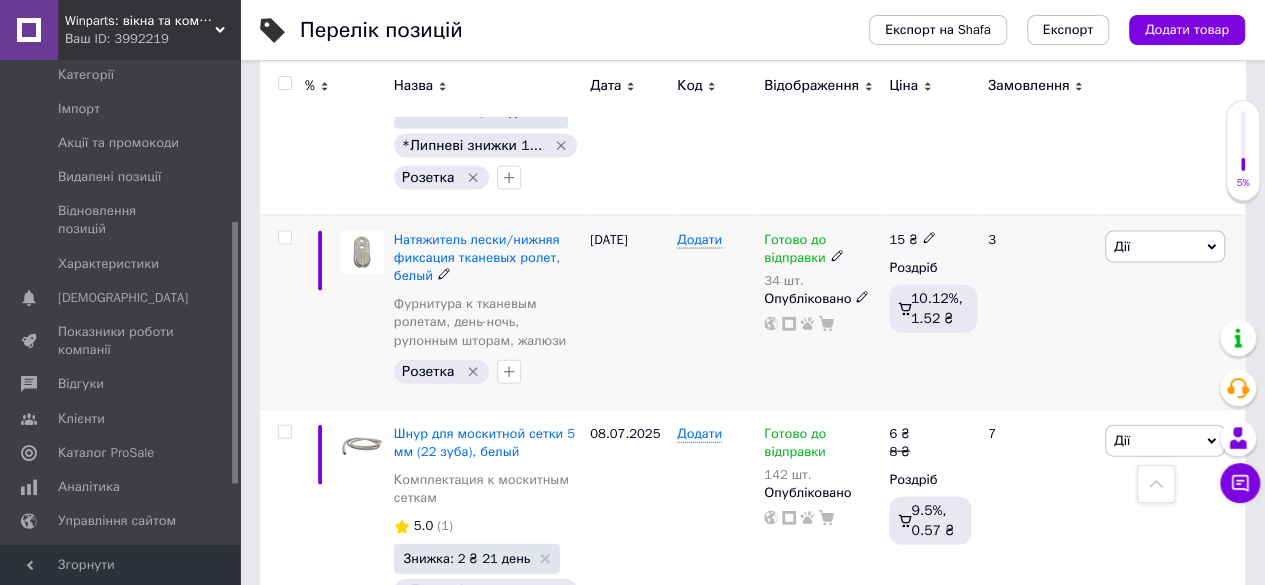 scroll, scrollTop: 2200, scrollLeft: 0, axis: vertical 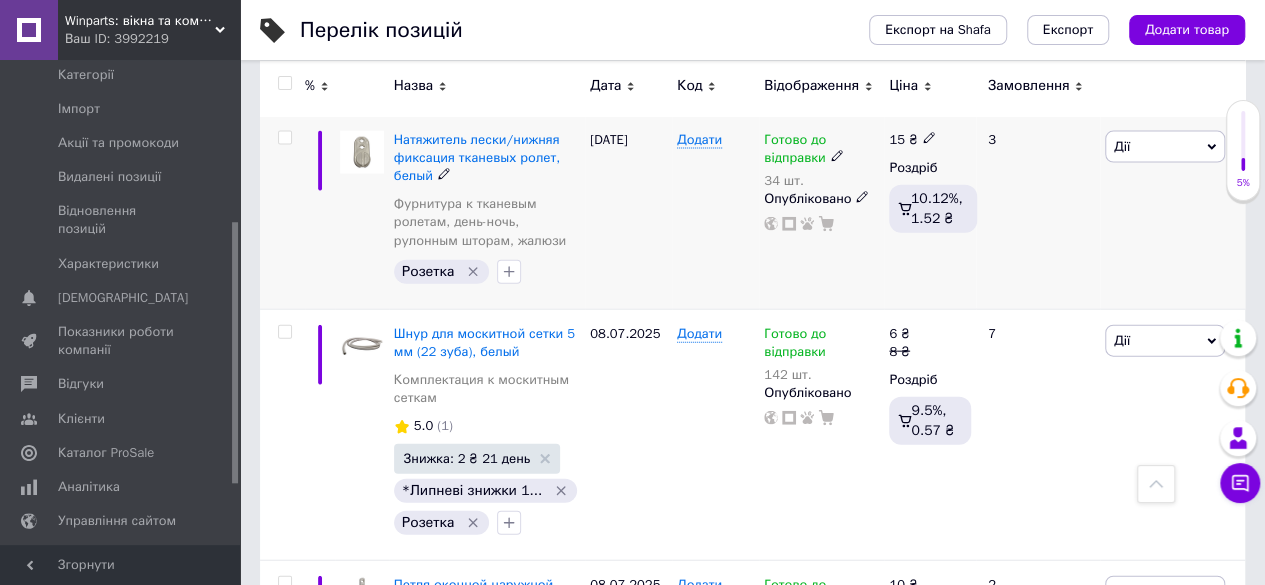 click 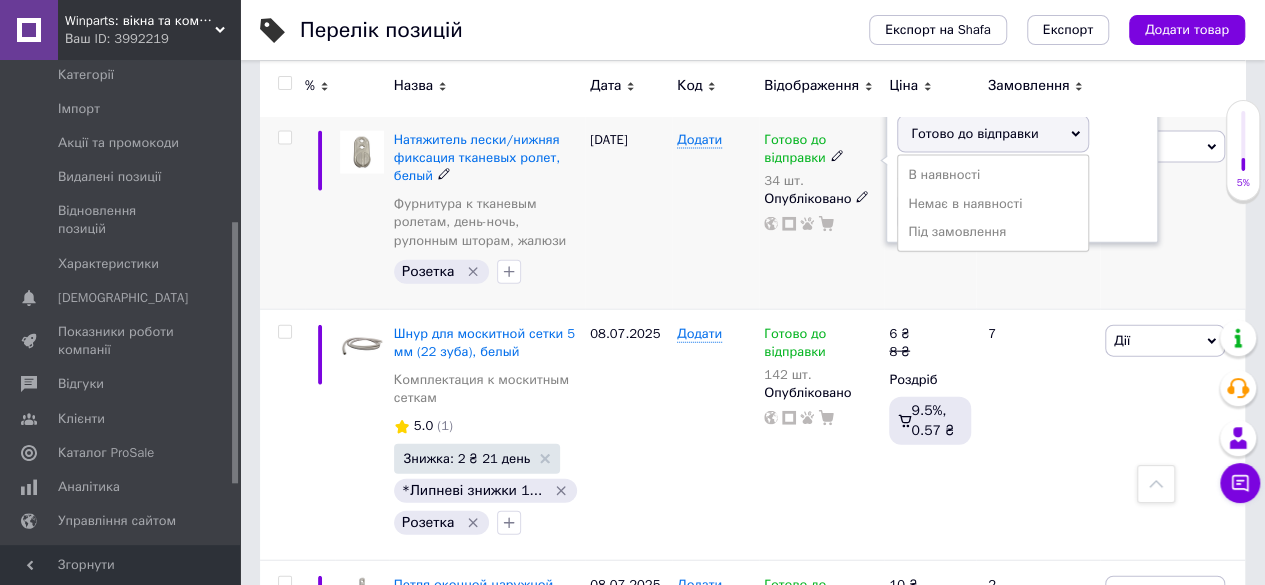 click on "Залишки 34 шт." at bounding box center [1022, 199] 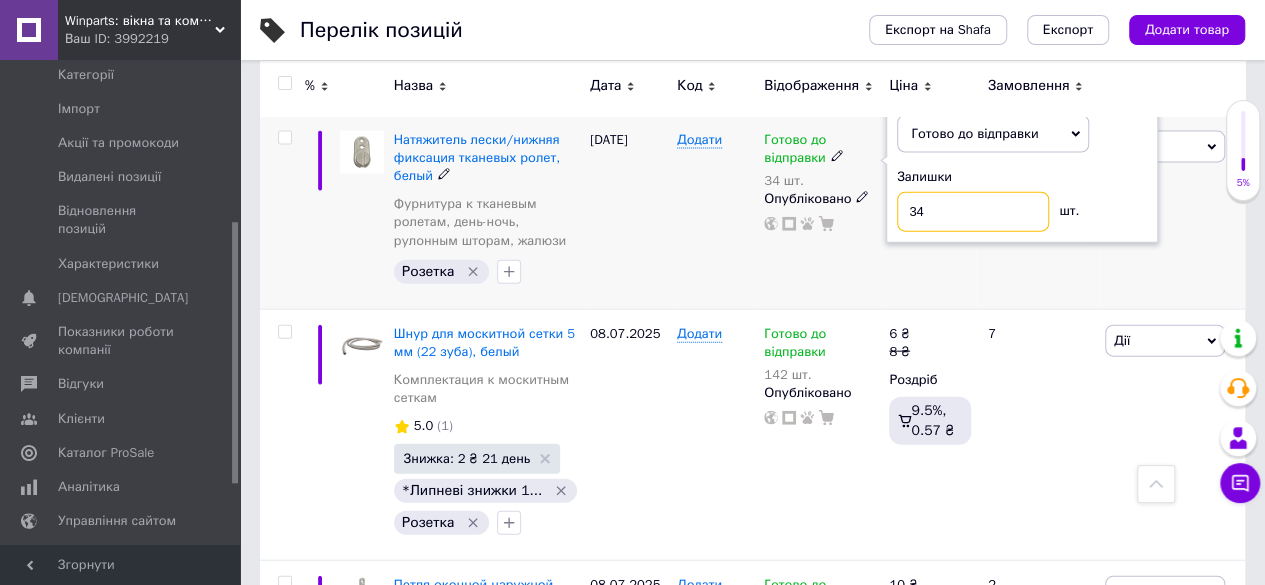 drag, startPoint x: 998, startPoint y: 184, endPoint x: 818, endPoint y: 176, distance: 180.17769 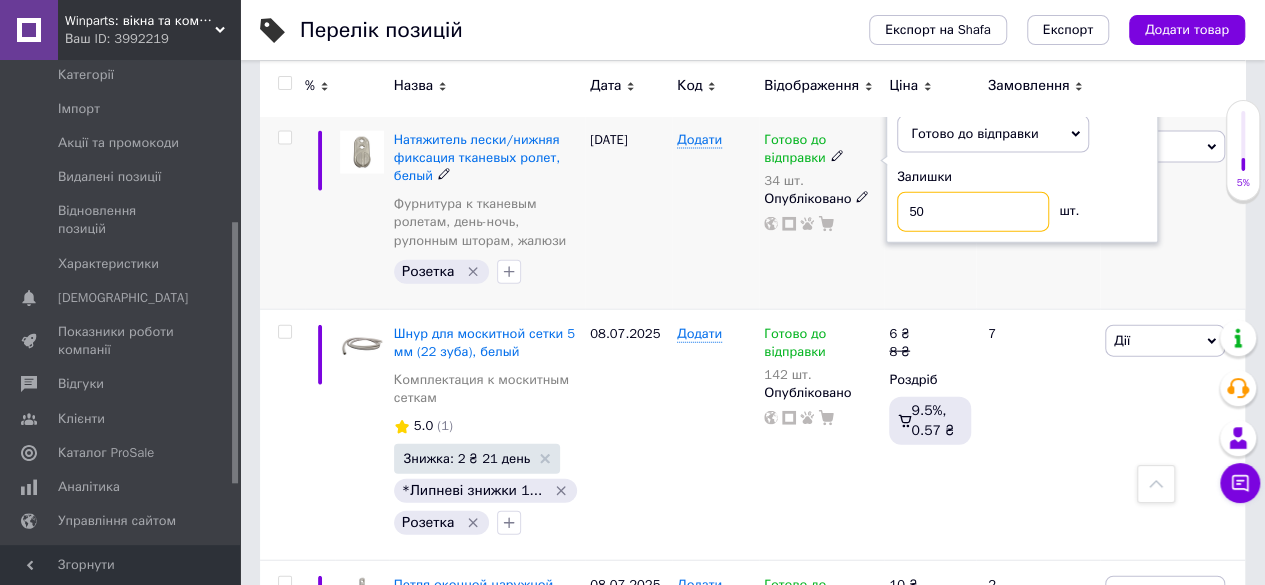 type on "50" 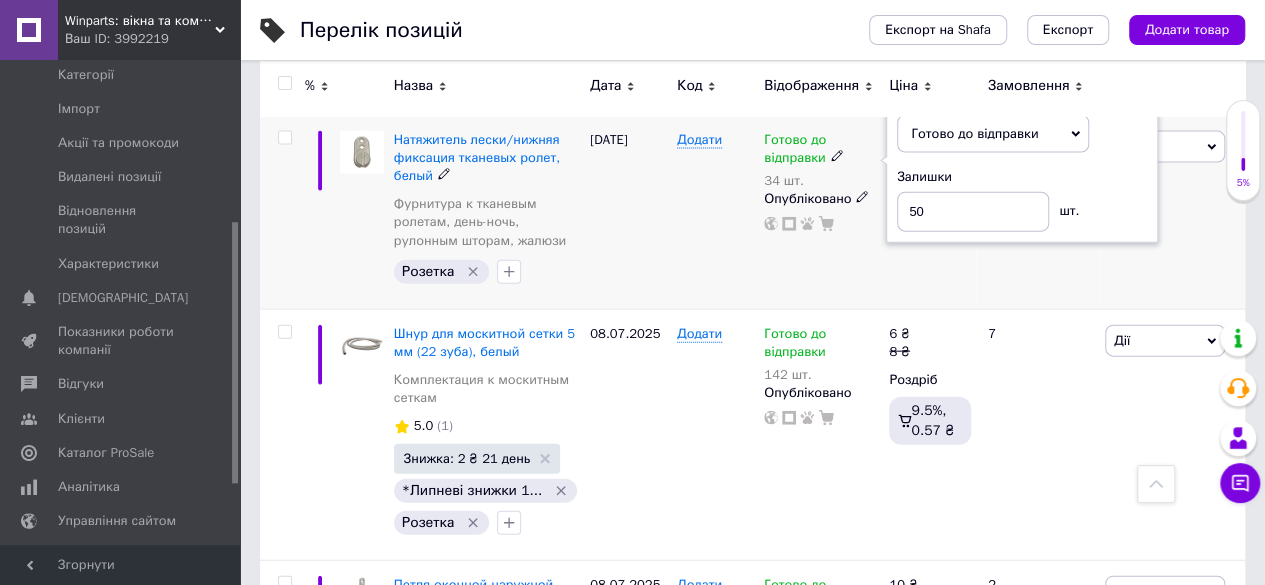 click on "Додати" at bounding box center (715, 212) 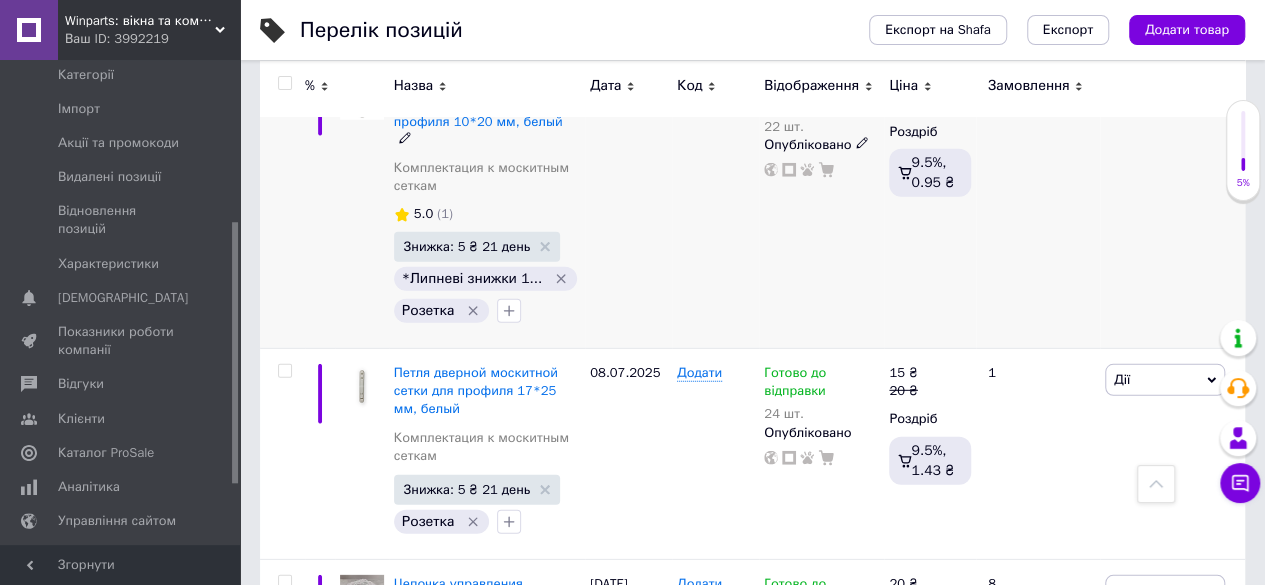 scroll, scrollTop: 2600, scrollLeft: 0, axis: vertical 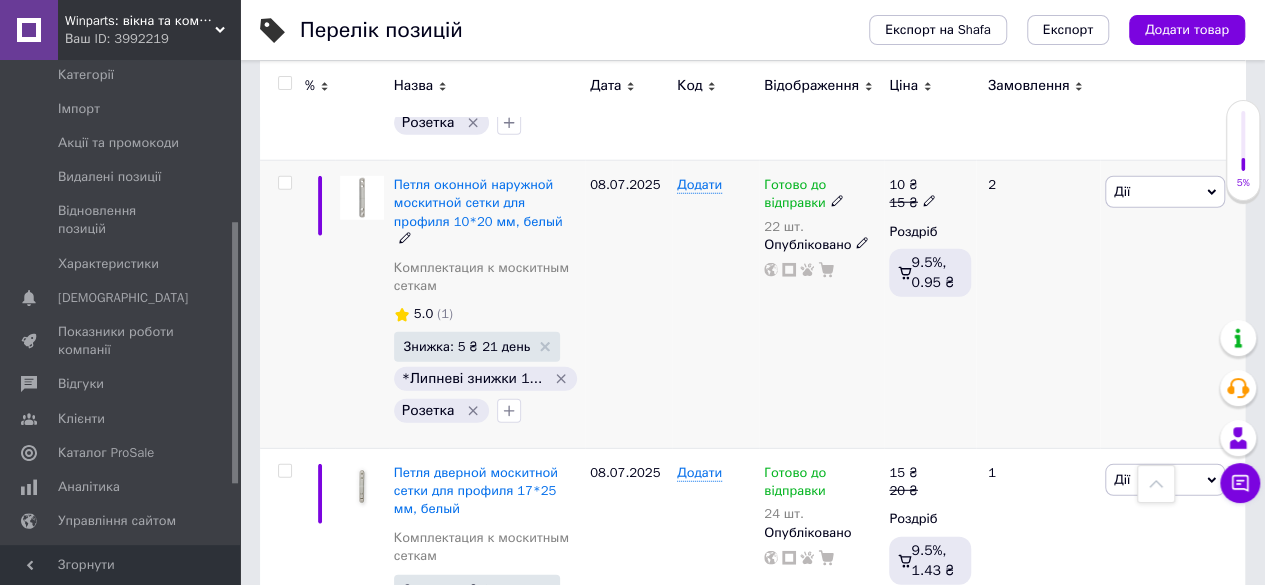 click 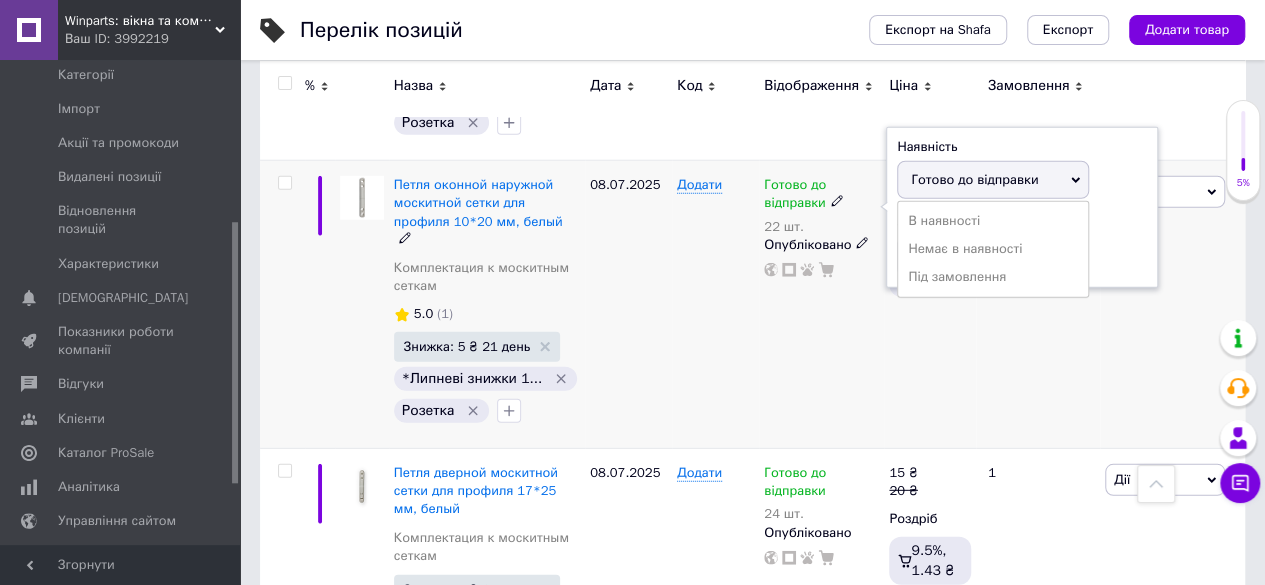 click on "Залишки 22 шт." at bounding box center (1022, 245) 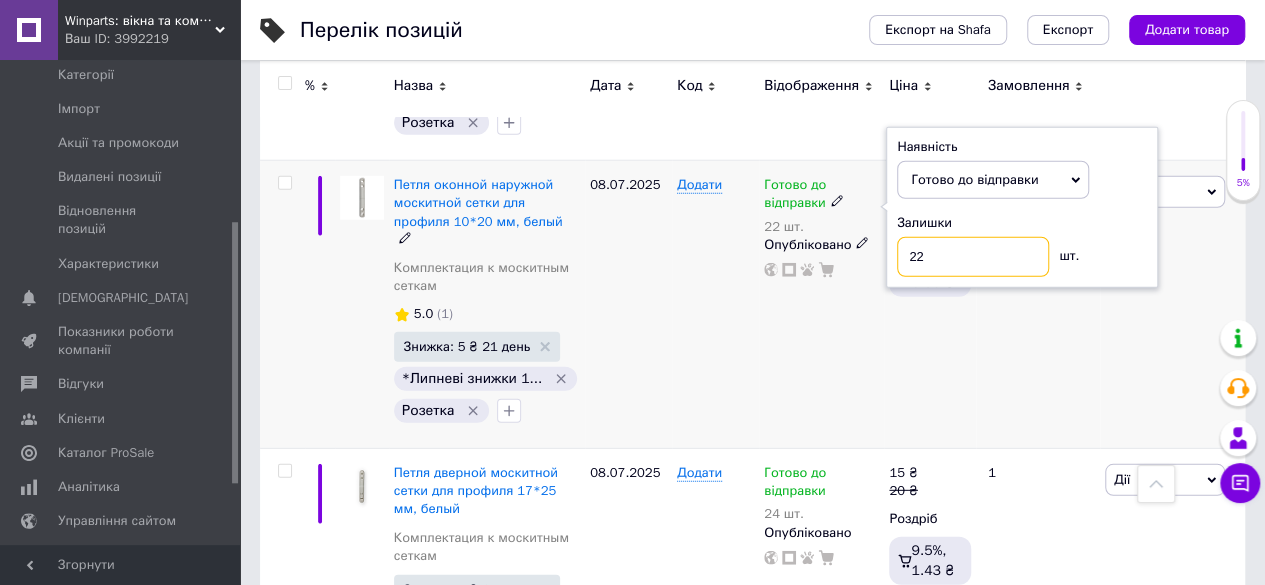 drag, startPoint x: 928, startPoint y: 241, endPoint x: 843, endPoint y: 255, distance: 86.145226 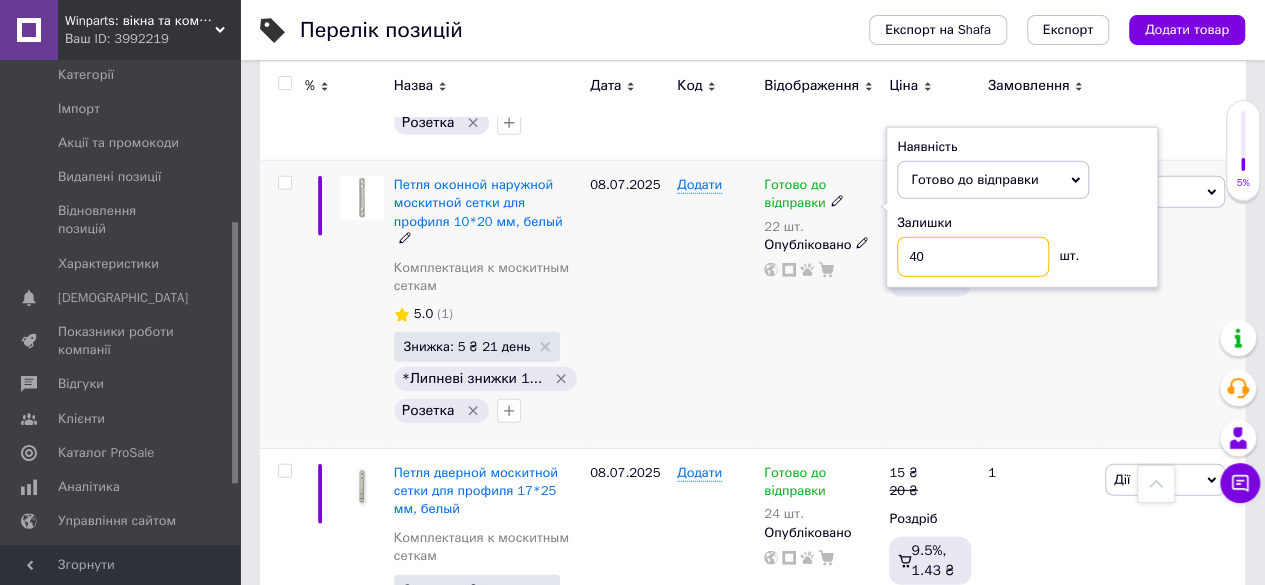type on "40" 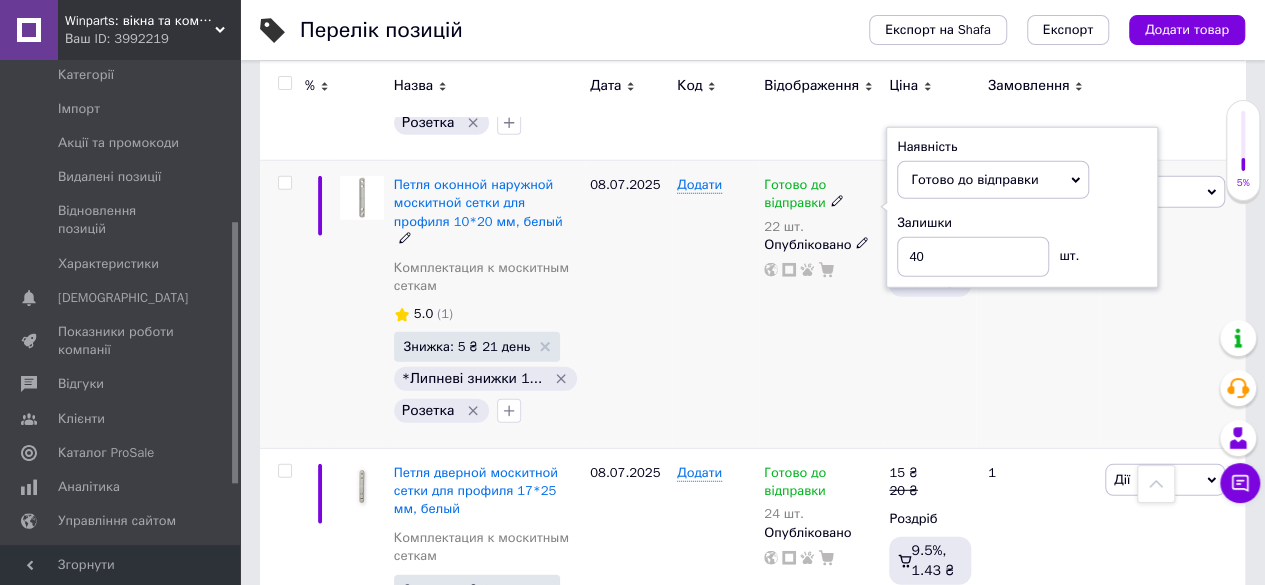 click on "Додати" at bounding box center [715, 305] 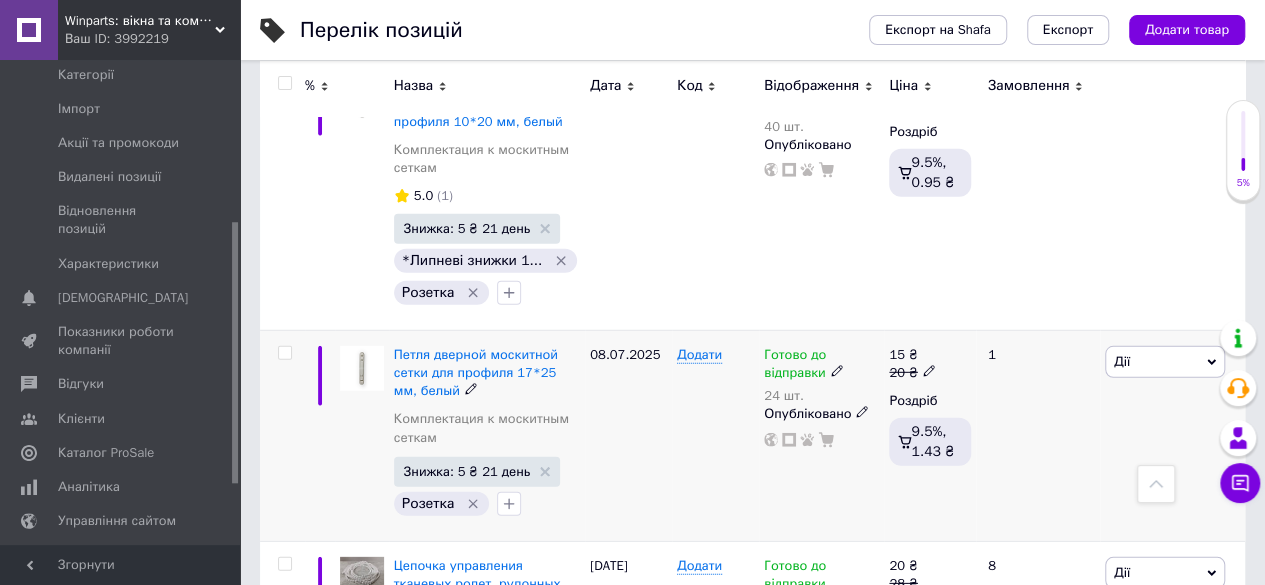 click 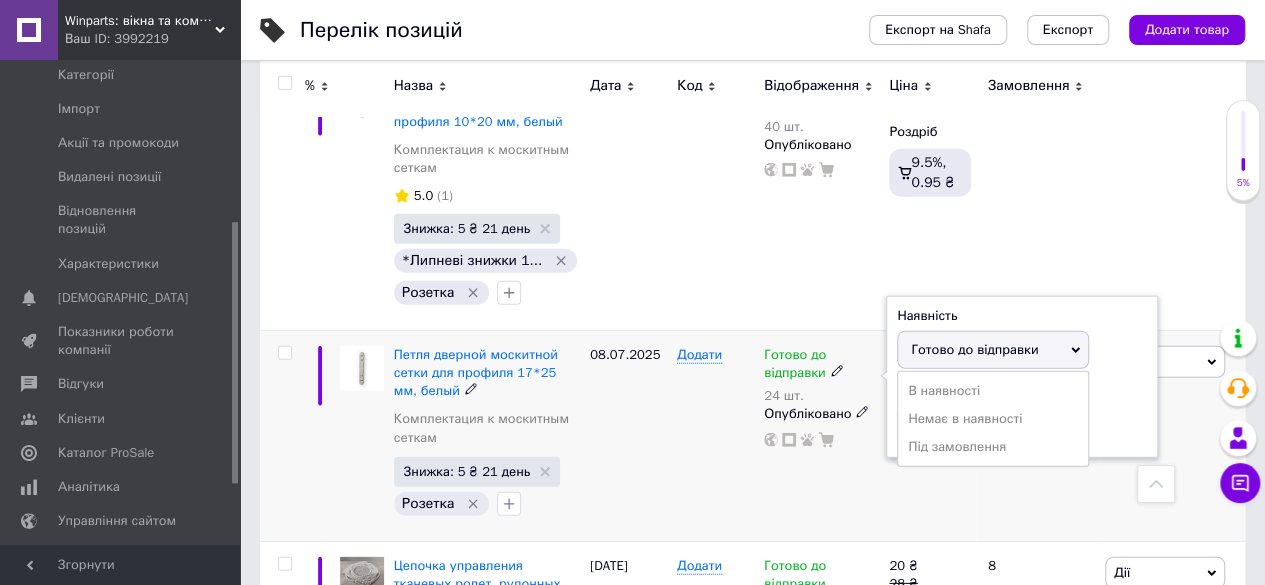 click on "Залишки 24 шт." at bounding box center (1022, 415) 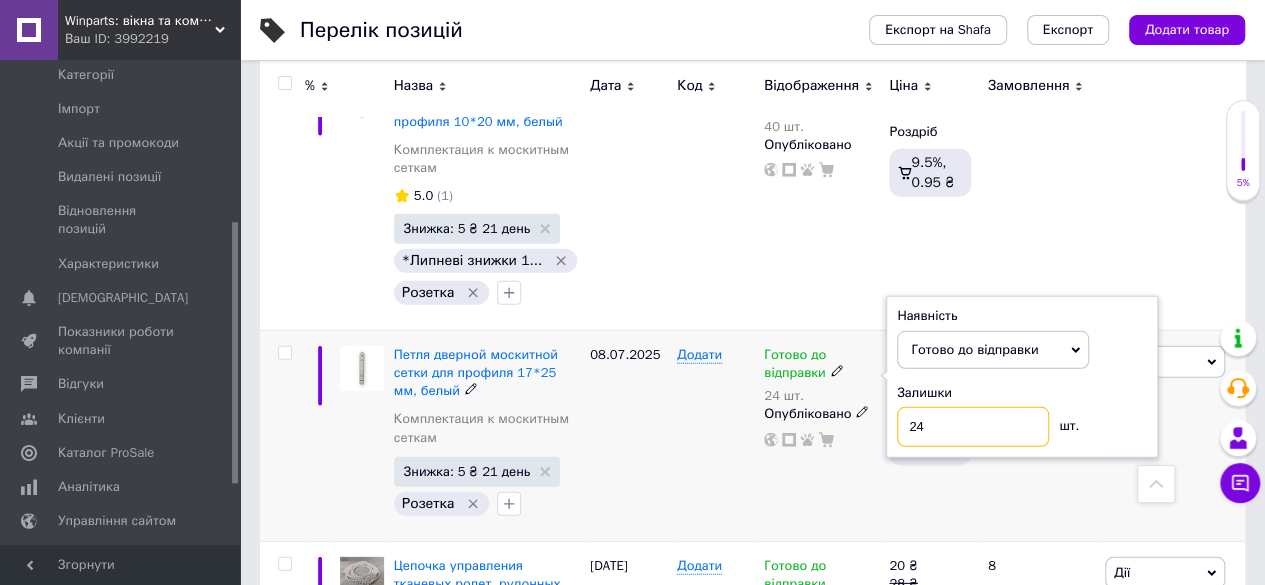 drag, startPoint x: 1014, startPoint y: 402, endPoint x: 787, endPoint y: 374, distance: 228.72035 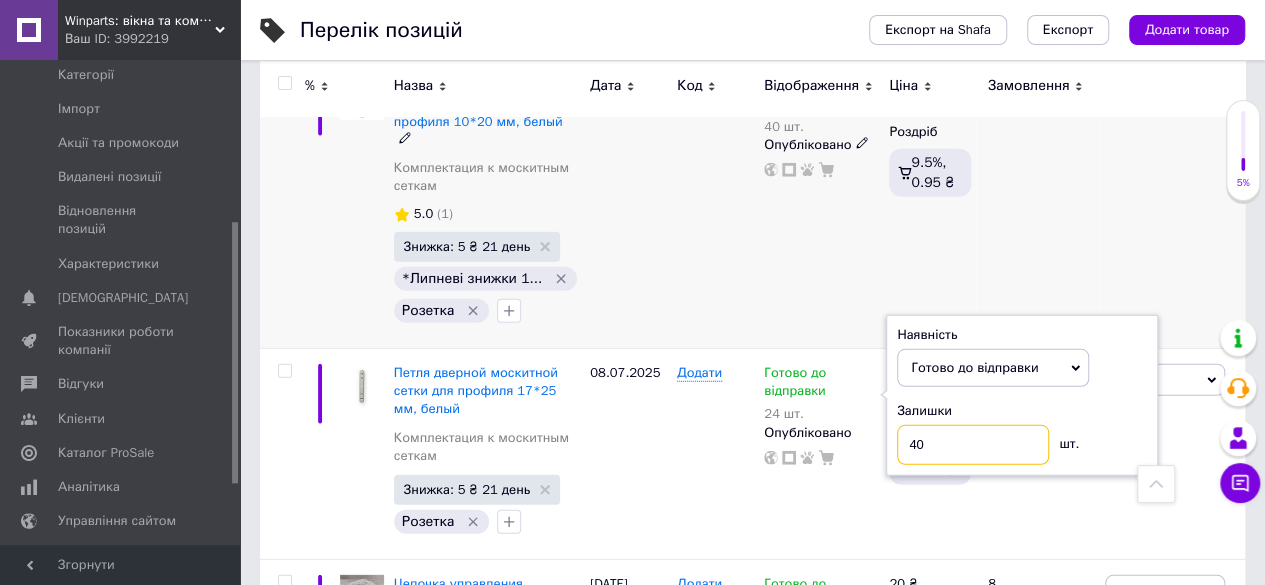 type on "40" 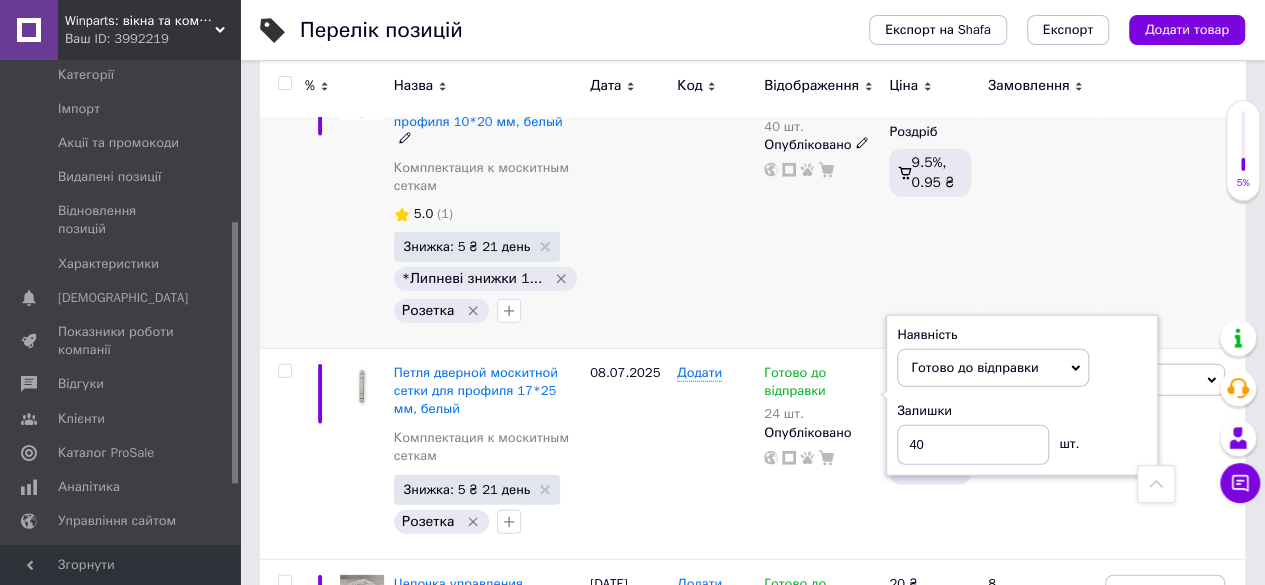click on "Додати" at bounding box center (715, 205) 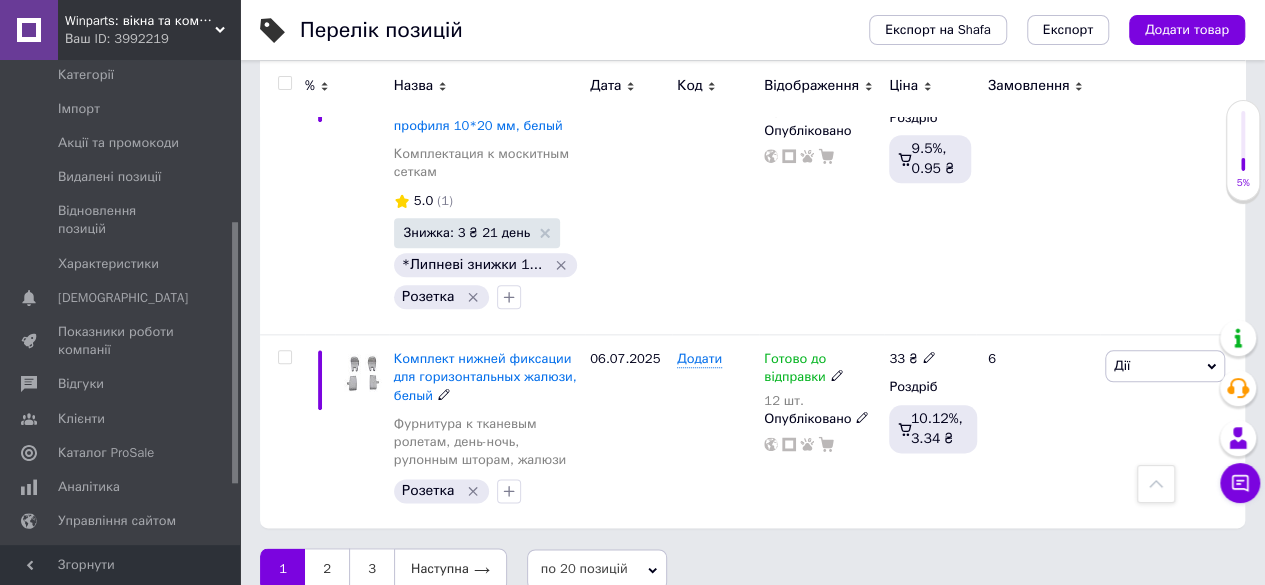 scroll, scrollTop: 4689, scrollLeft: 0, axis: vertical 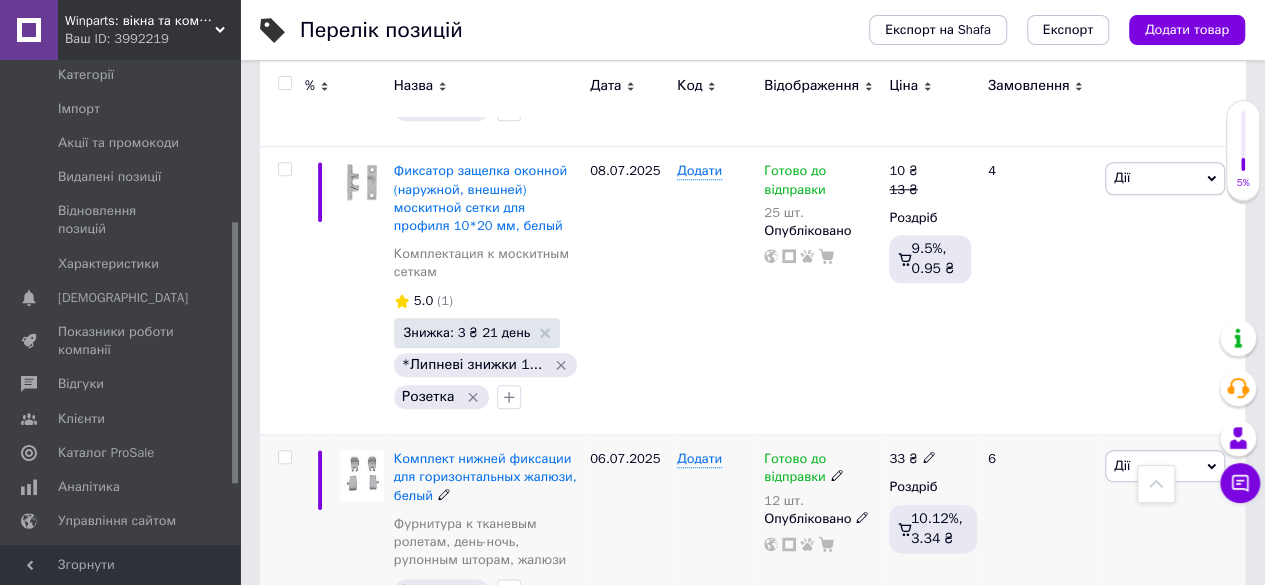 click 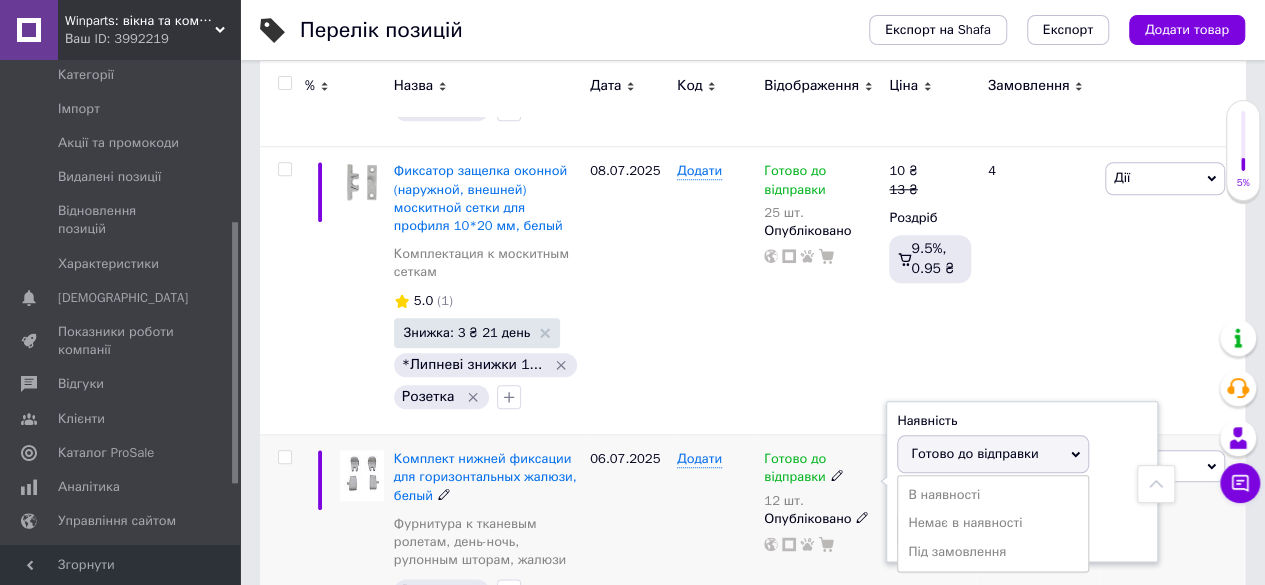 click on "Залишки" at bounding box center (1022, 497) 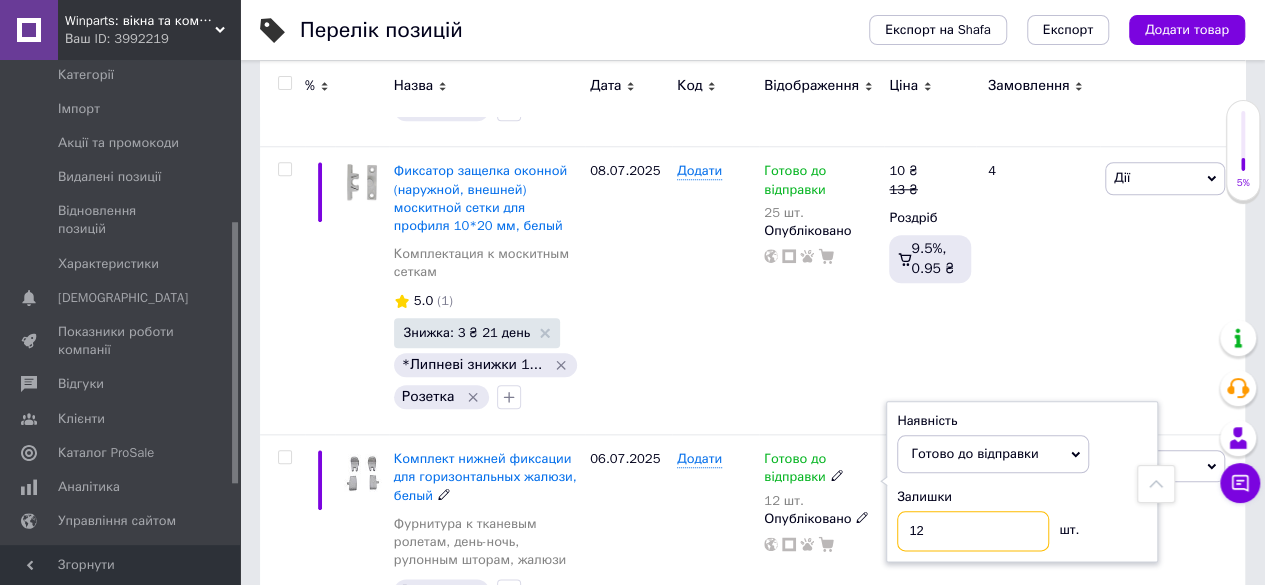 drag, startPoint x: 1027, startPoint y: 495, endPoint x: 816, endPoint y: 463, distance: 213.41275 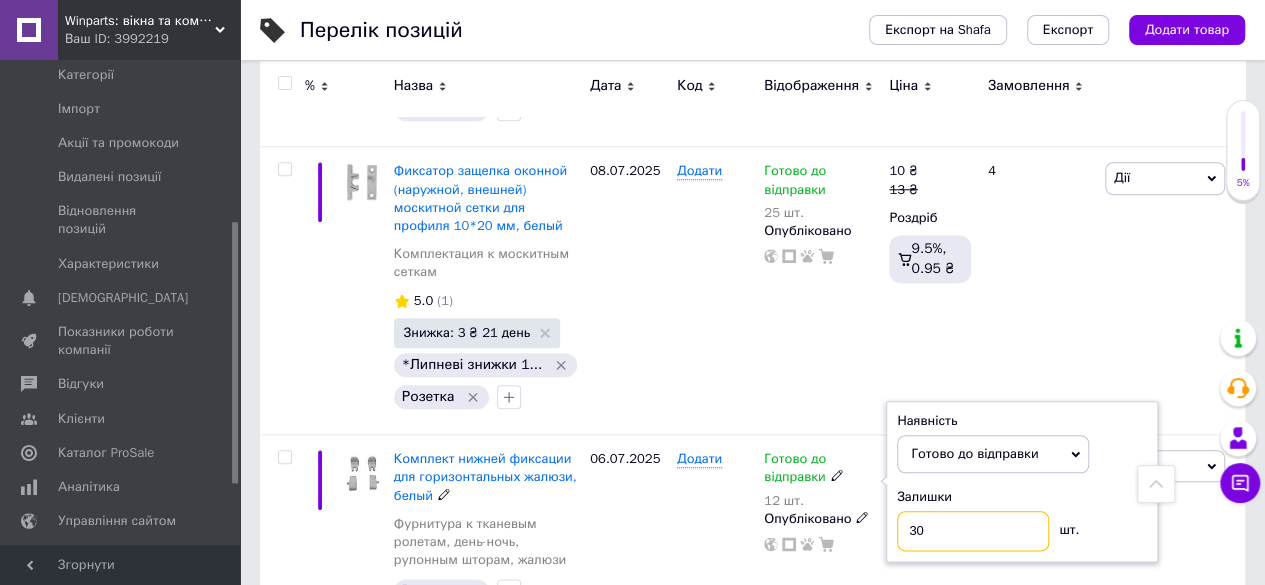 type on "30" 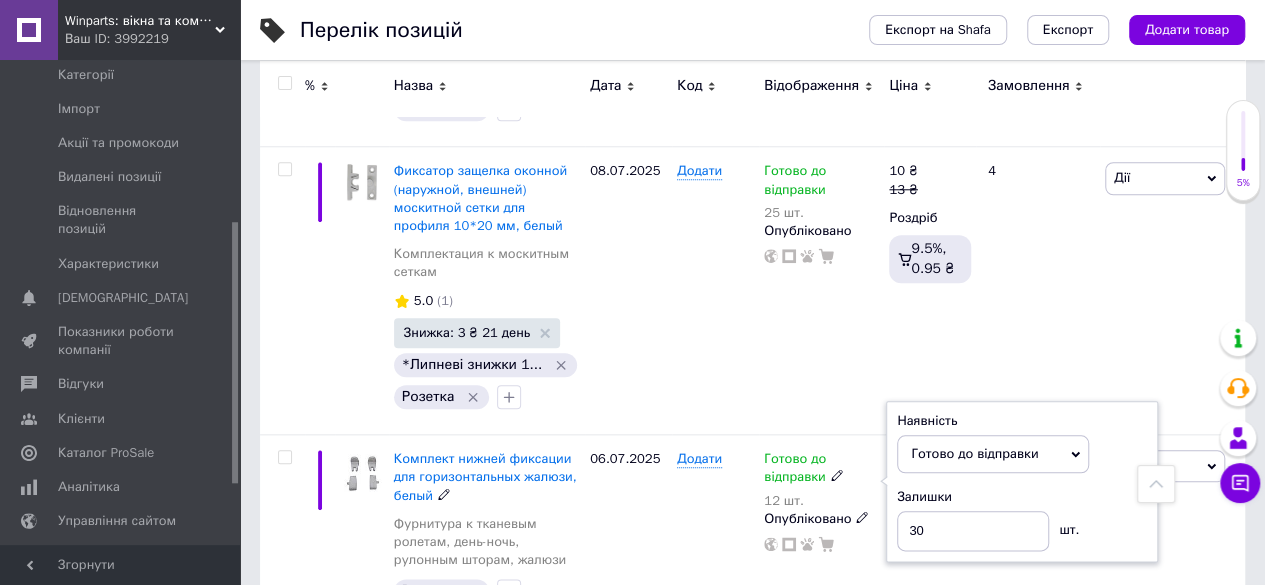 click on "06.07.2025" at bounding box center (628, 532) 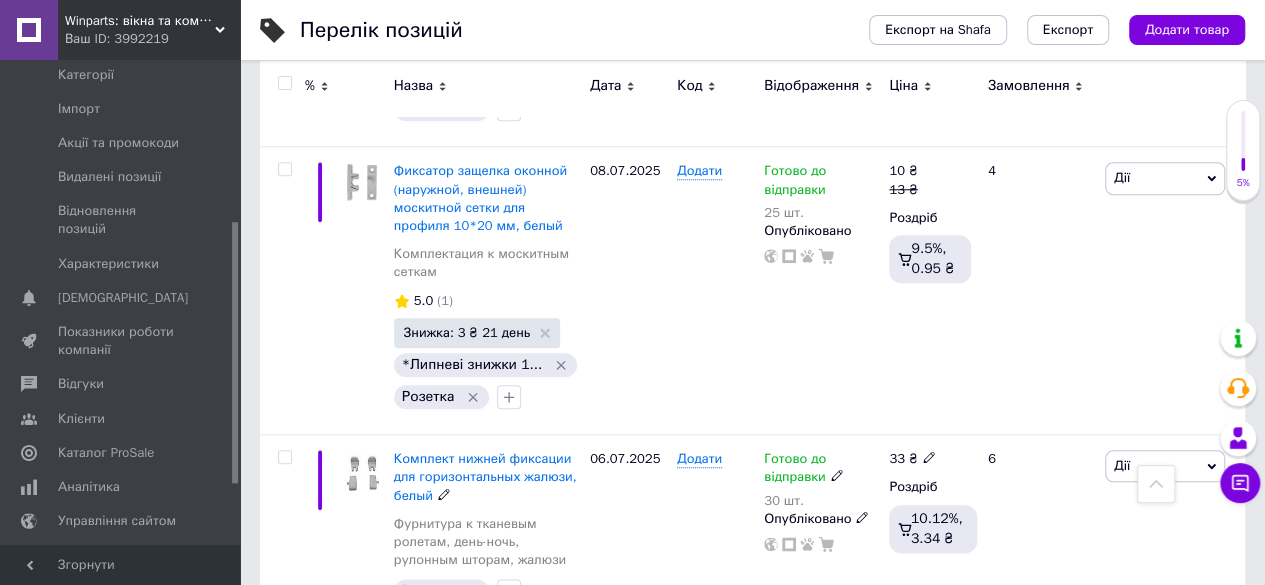 scroll, scrollTop: 4789, scrollLeft: 0, axis: vertical 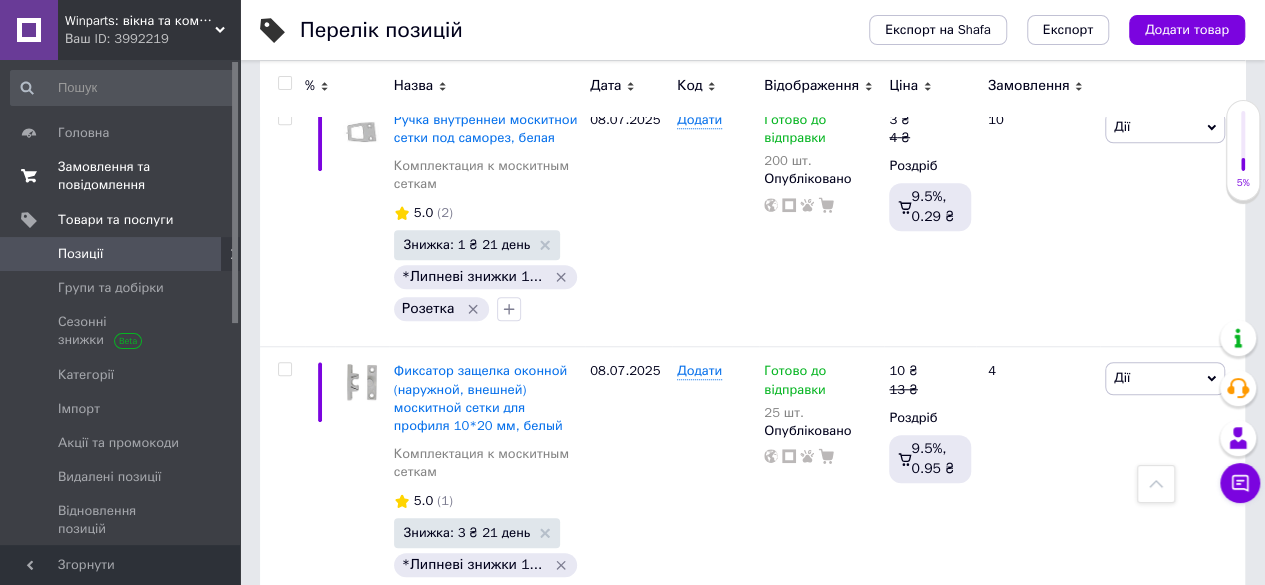 click on "Замовлення та повідомлення" at bounding box center (121, 176) 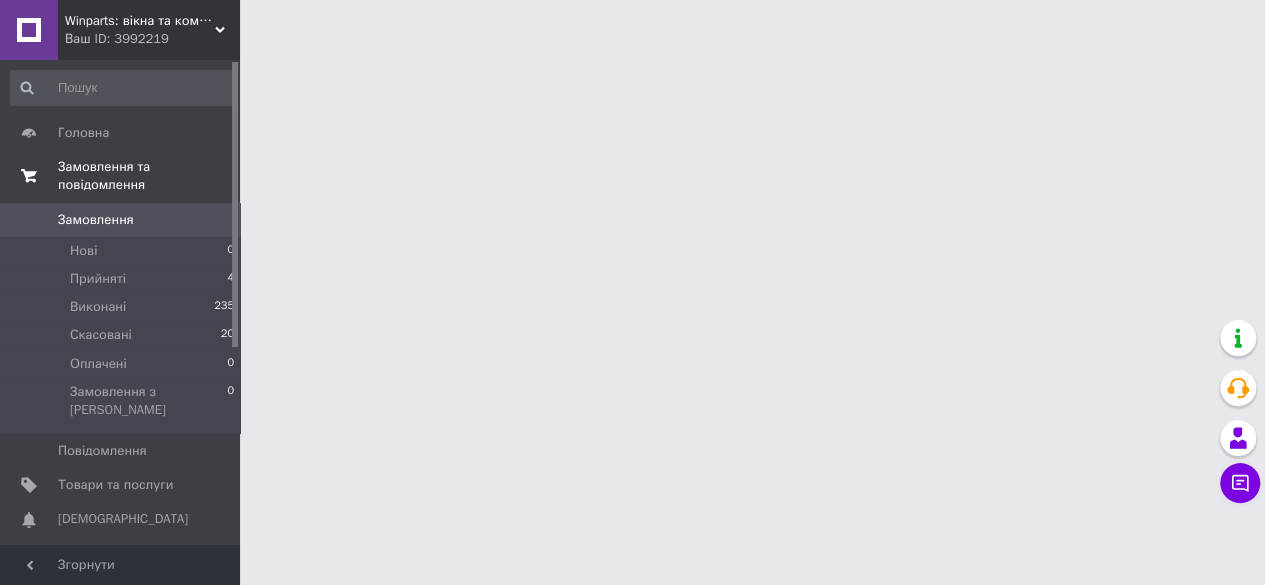scroll, scrollTop: 0, scrollLeft: 0, axis: both 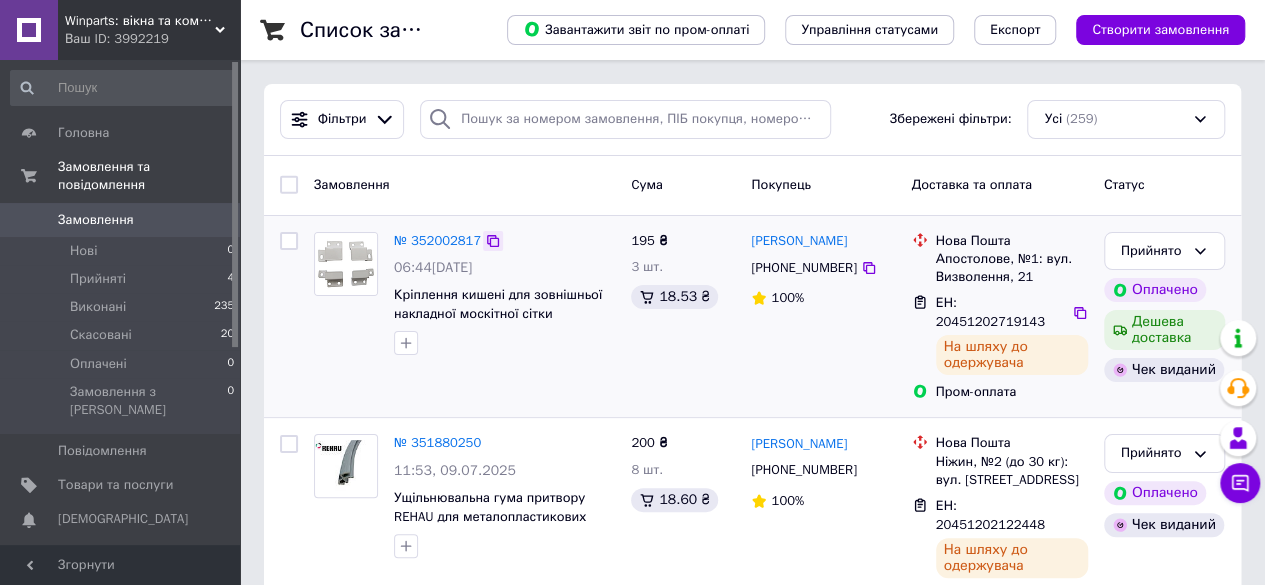 click 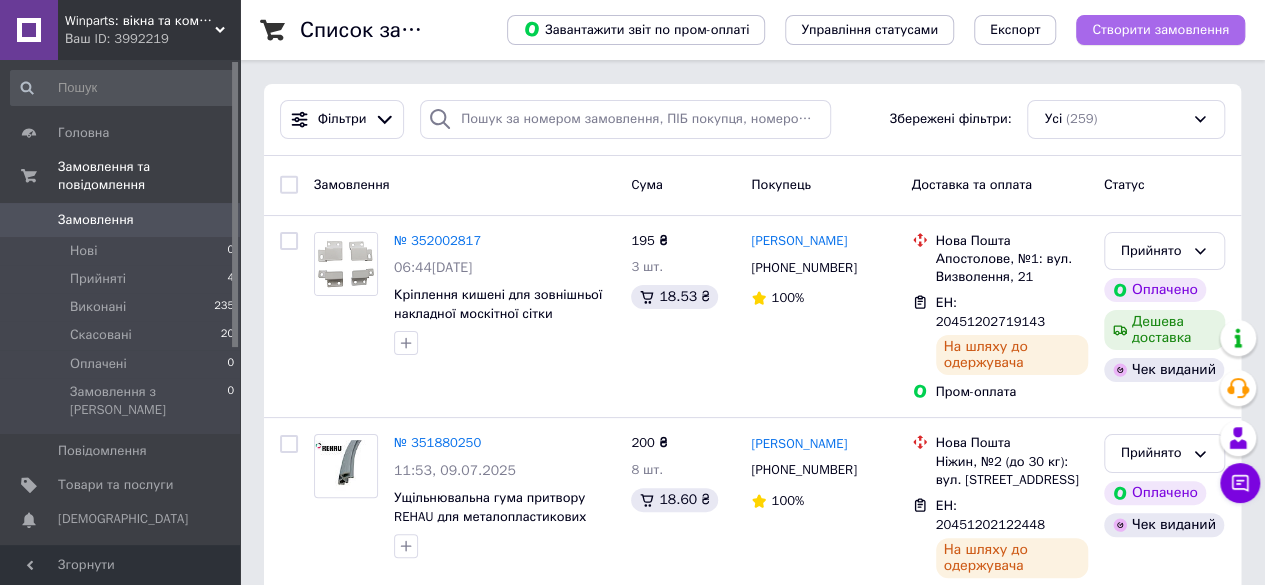 click on "Створити замовлення" at bounding box center [1160, 30] 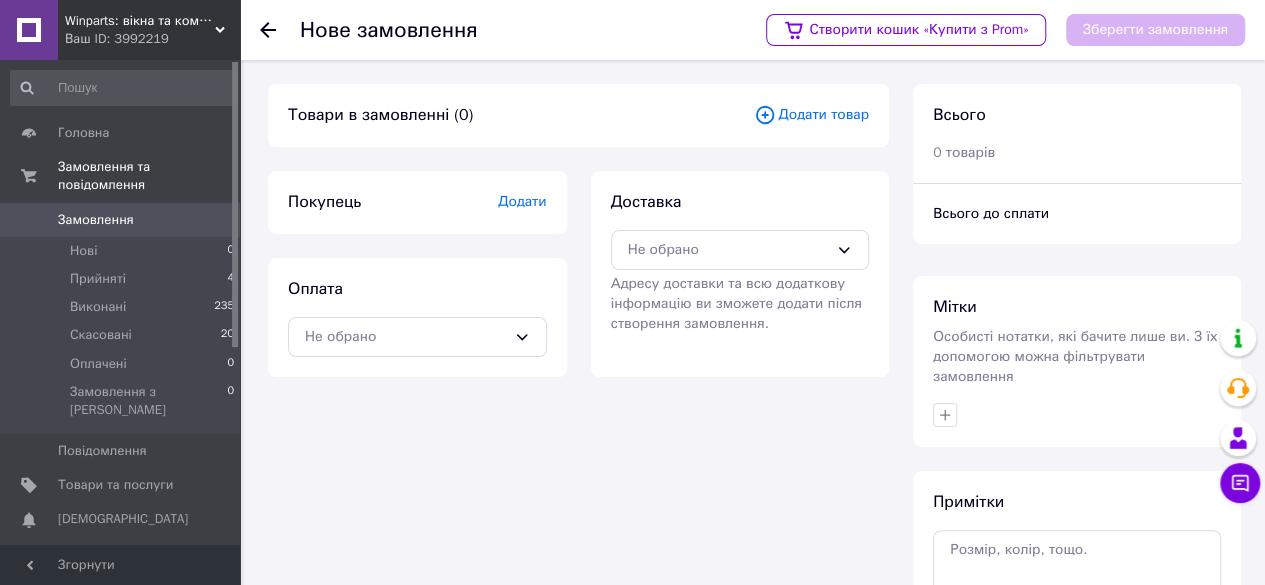 click on "Додати" at bounding box center [522, 201] 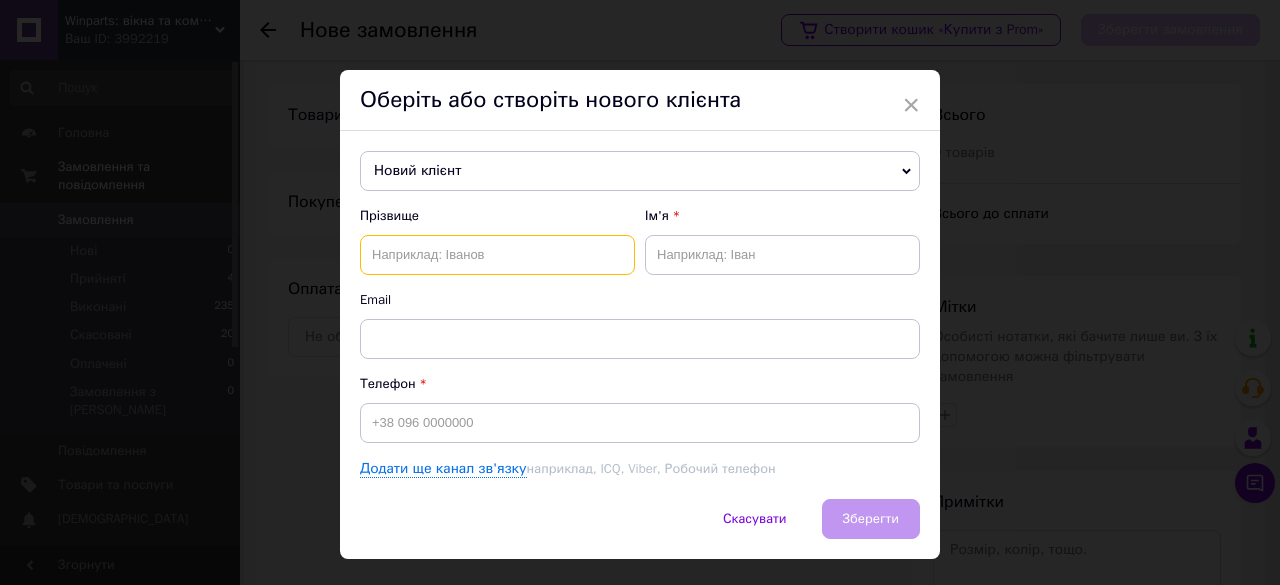 click at bounding box center (497, 255) 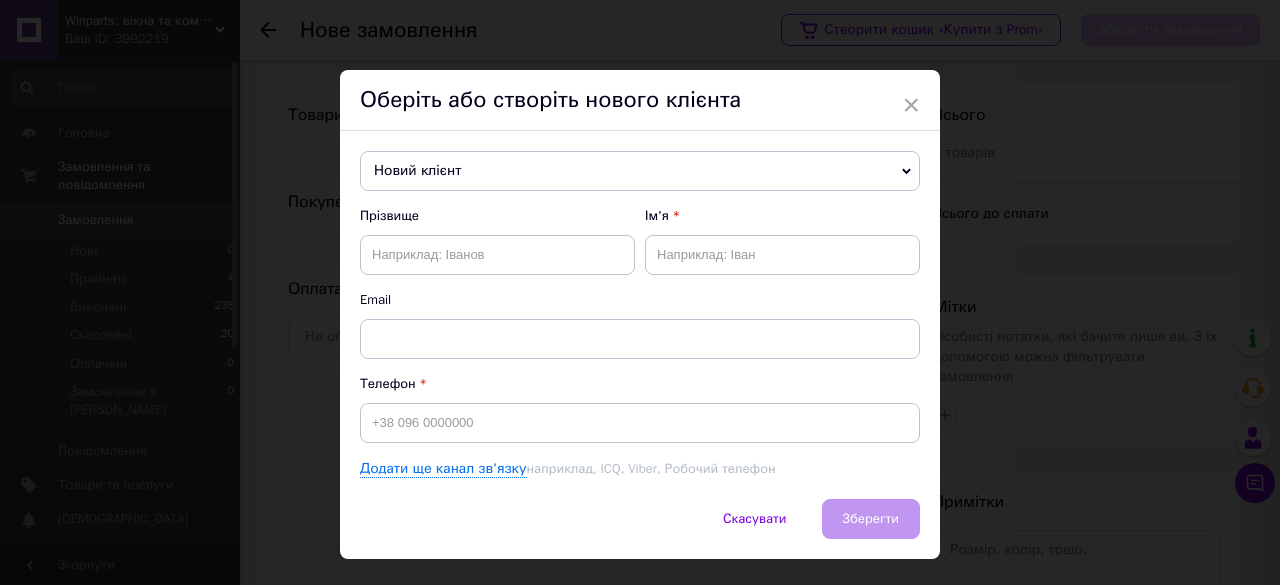 click on "×" at bounding box center (911, 105) 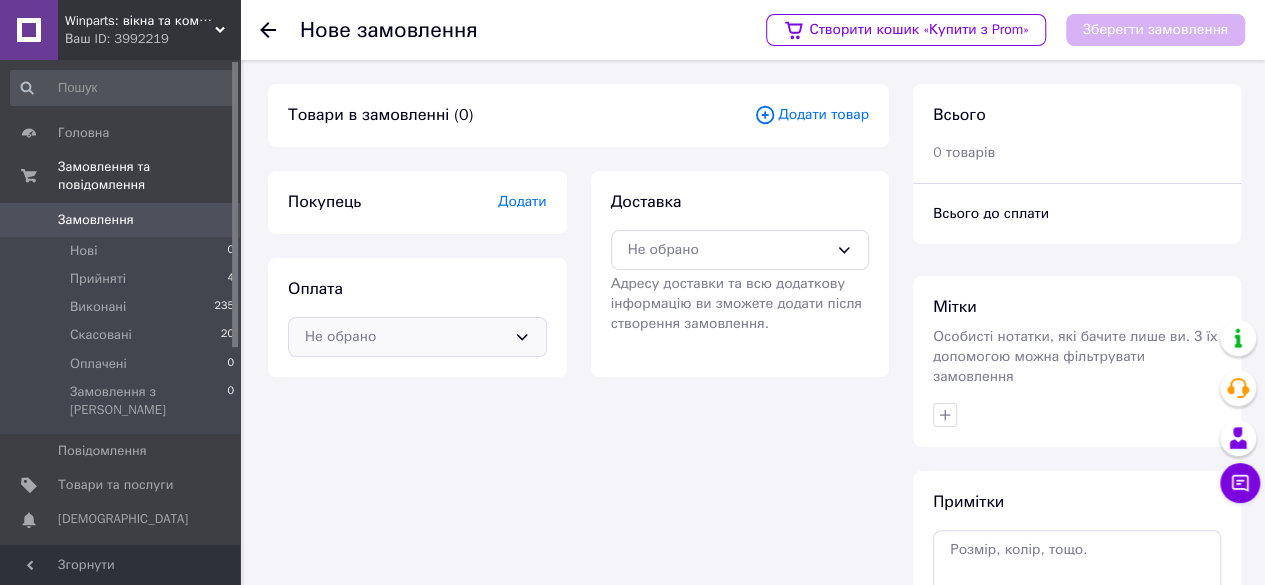 click on "Не обрано" at bounding box center (405, 337) 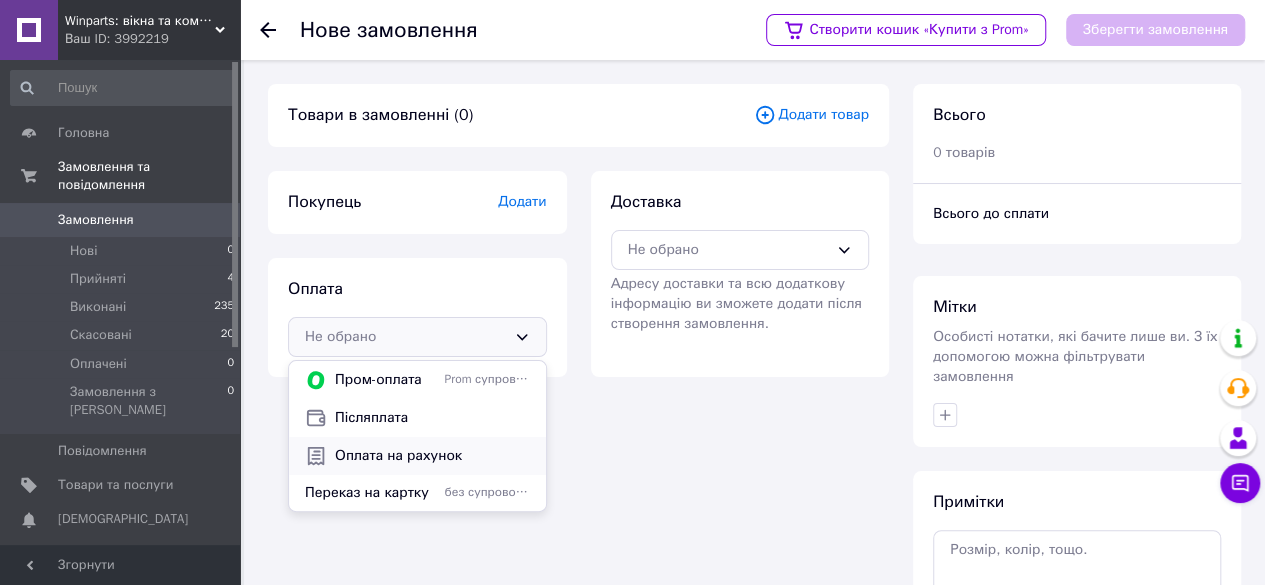 click on "Оплата на рахунок" at bounding box center [432, 456] 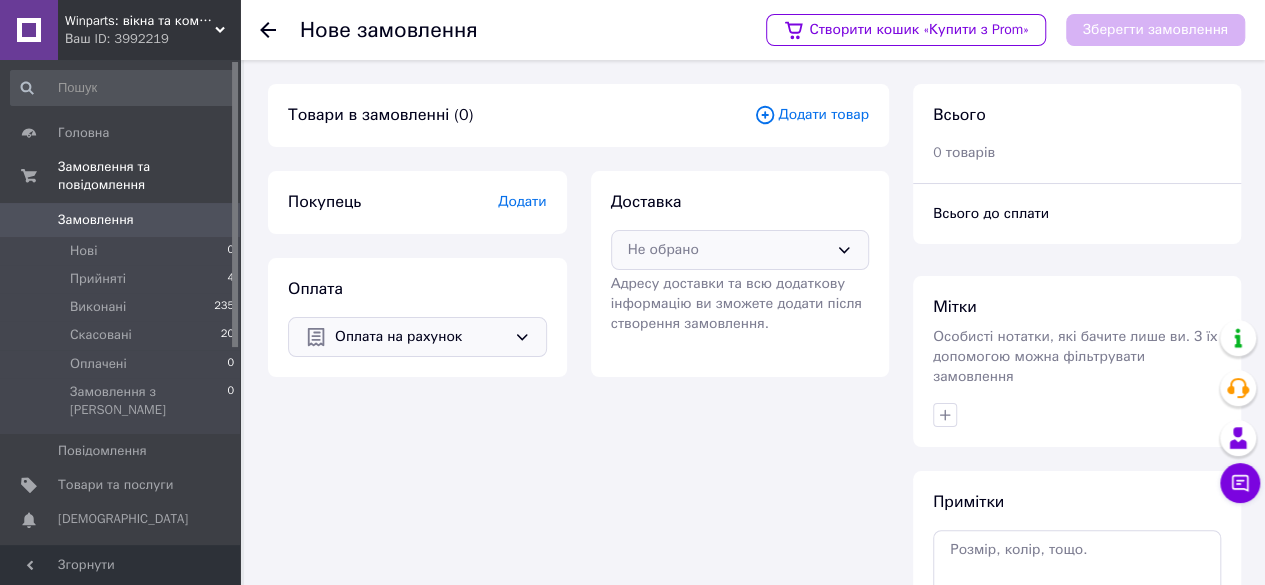 click on "Не обрано" at bounding box center (728, 250) 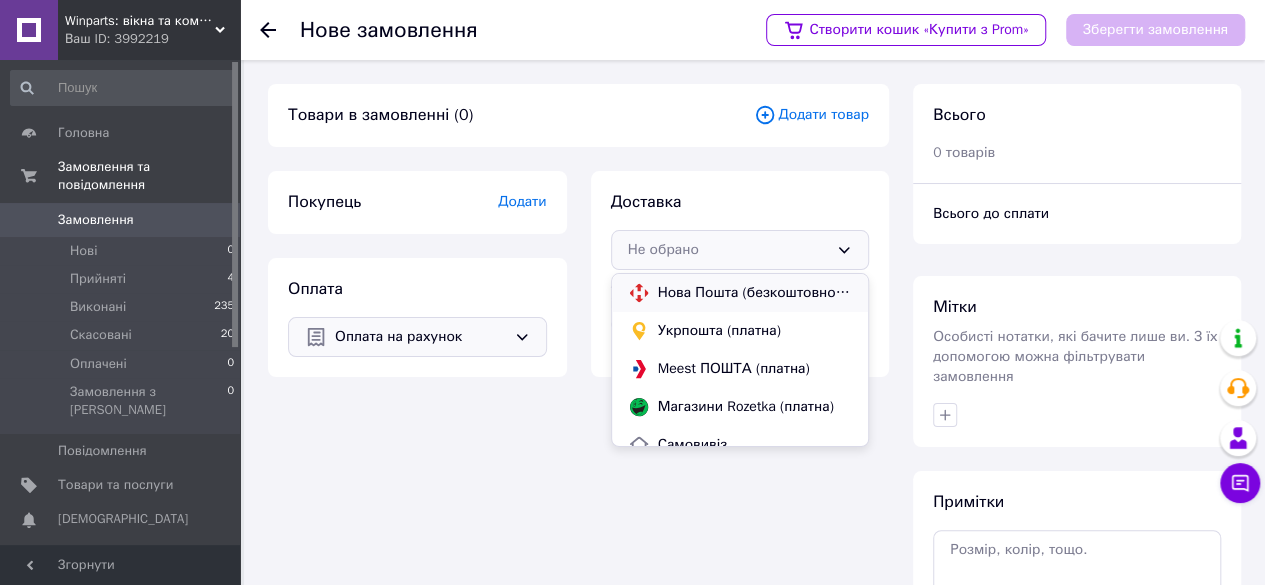 click on "Нова Пошта (безкоштовно від 3000 ₴)" at bounding box center [755, 293] 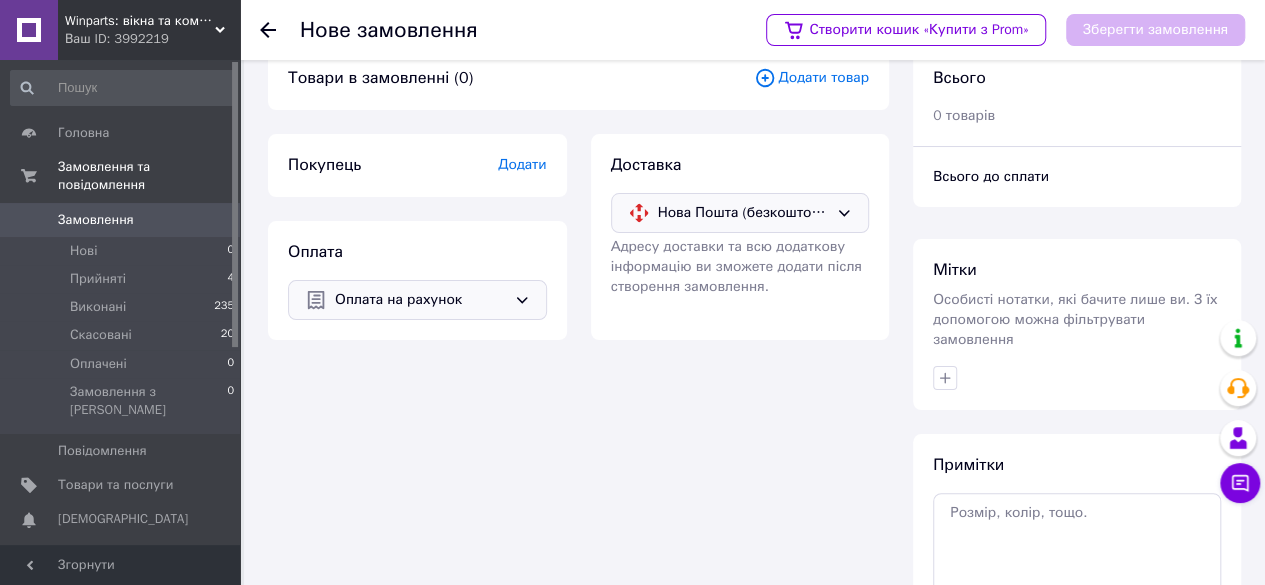 scroll, scrollTop: 0, scrollLeft: 0, axis: both 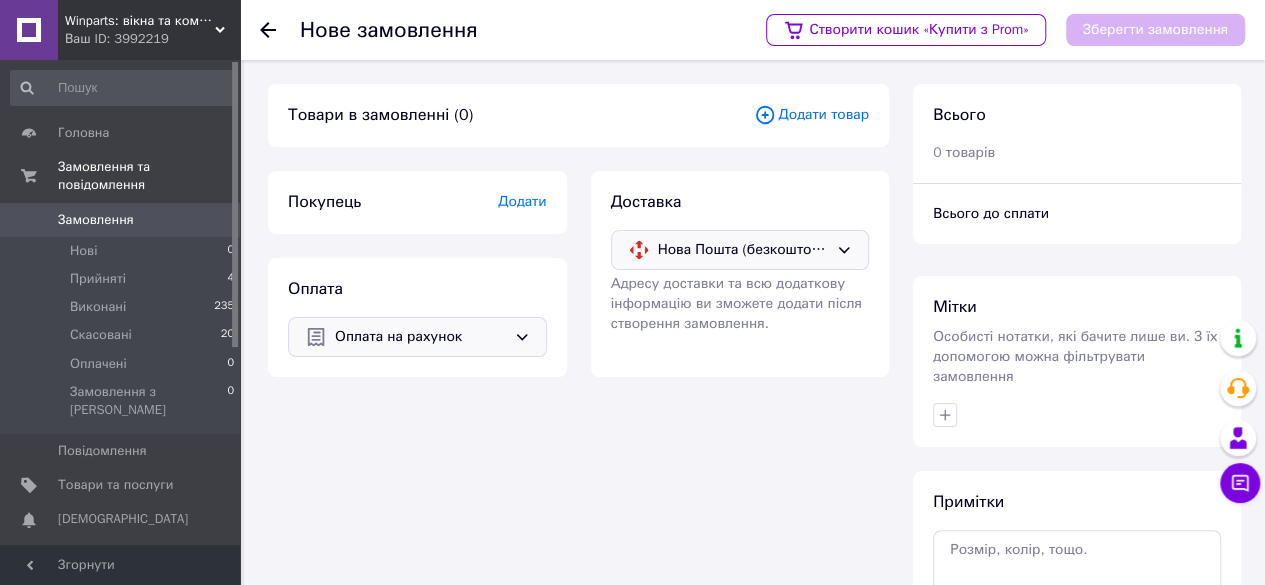 click on "Ваш ID: 3992219" at bounding box center [152, 39] 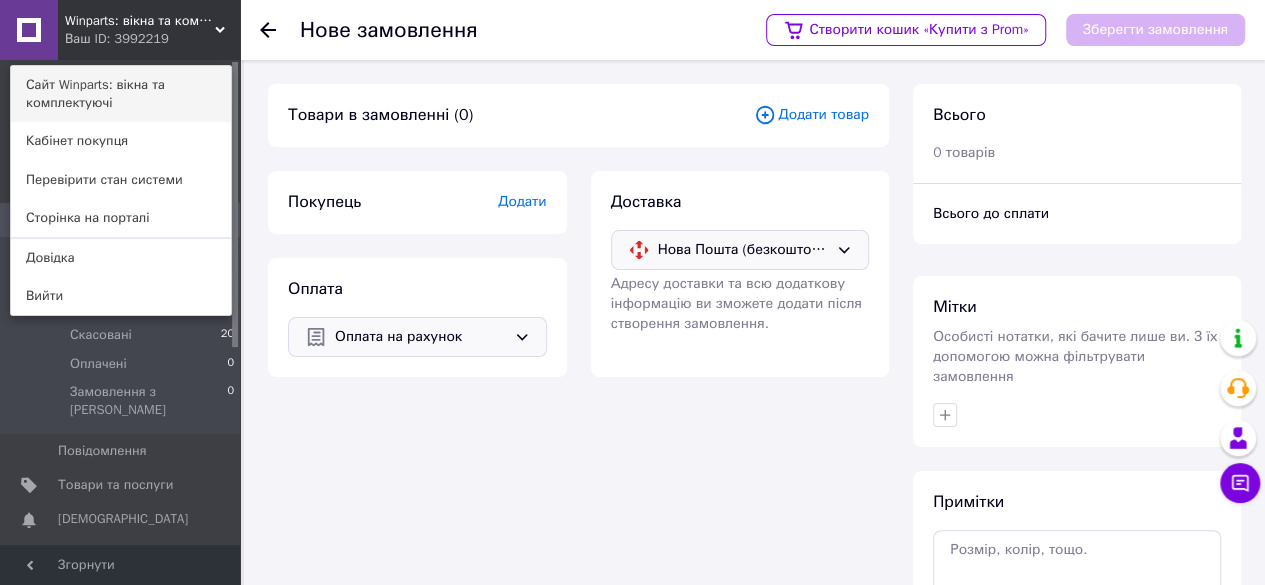 click on "Сайт Winparts: вікна та комплектуючі" at bounding box center (121, 94) 